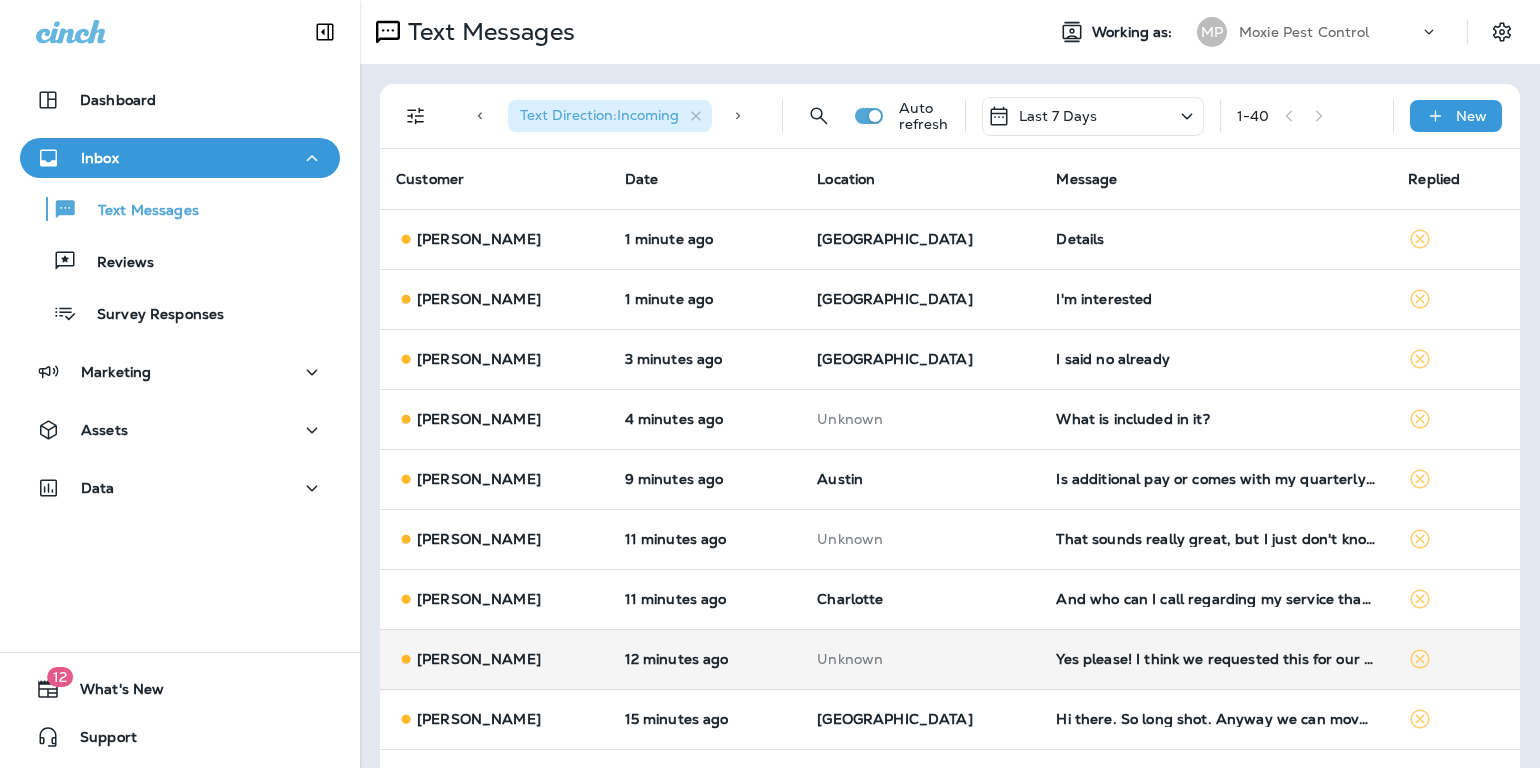 scroll, scrollTop: 0, scrollLeft: 0, axis: both 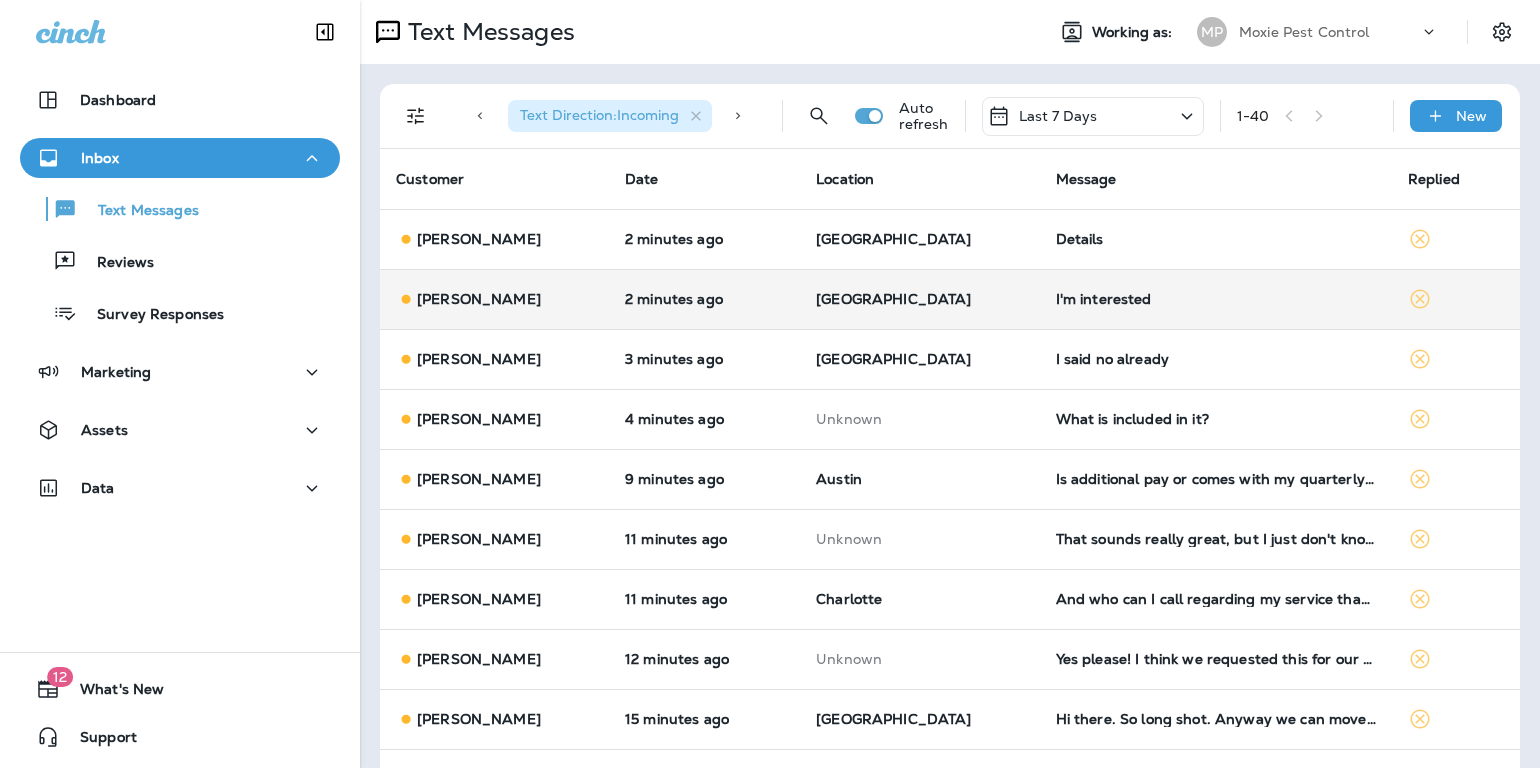 click on "I'm interested" at bounding box center [1216, 299] 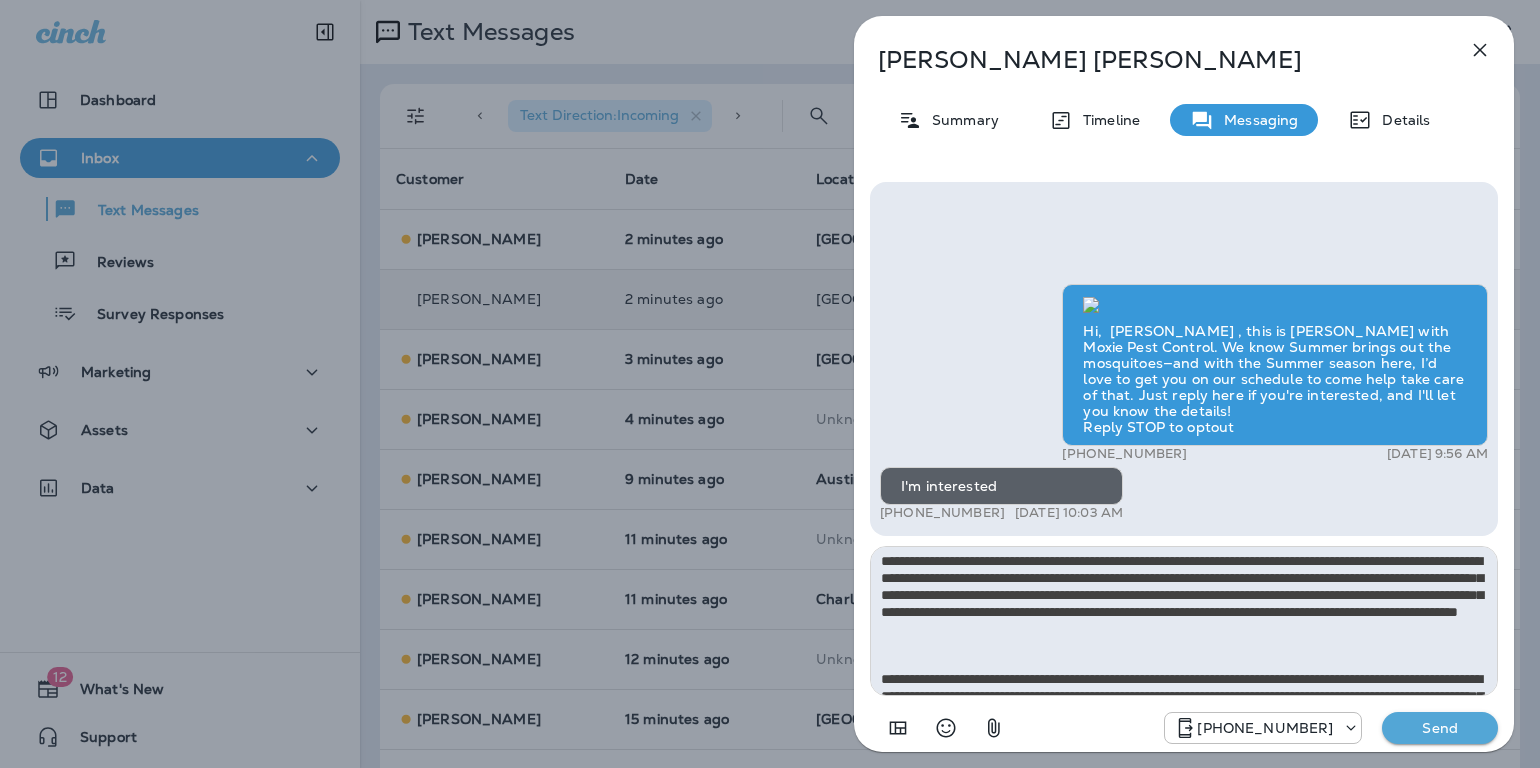 scroll, scrollTop: 0, scrollLeft: 0, axis: both 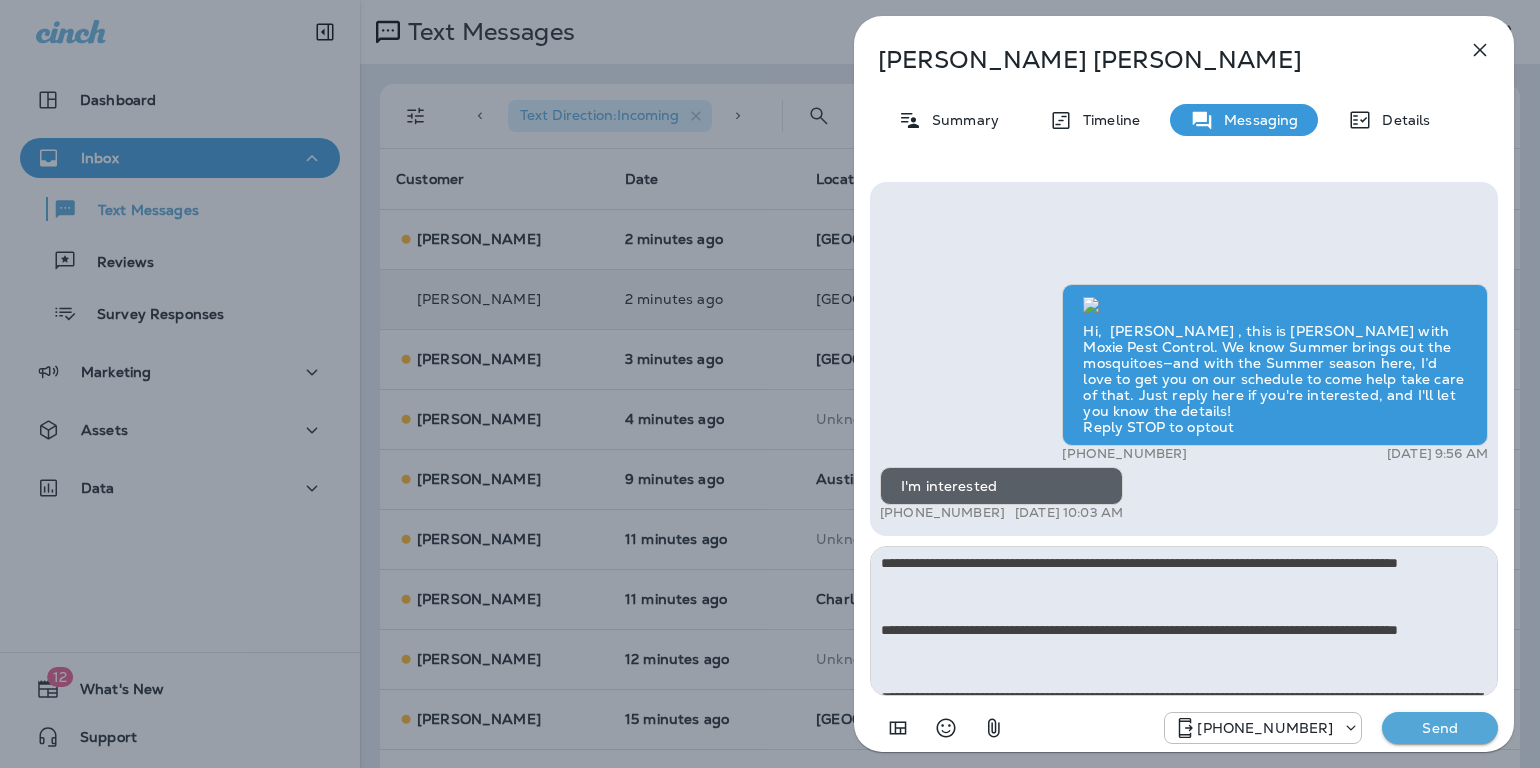 type on "**********" 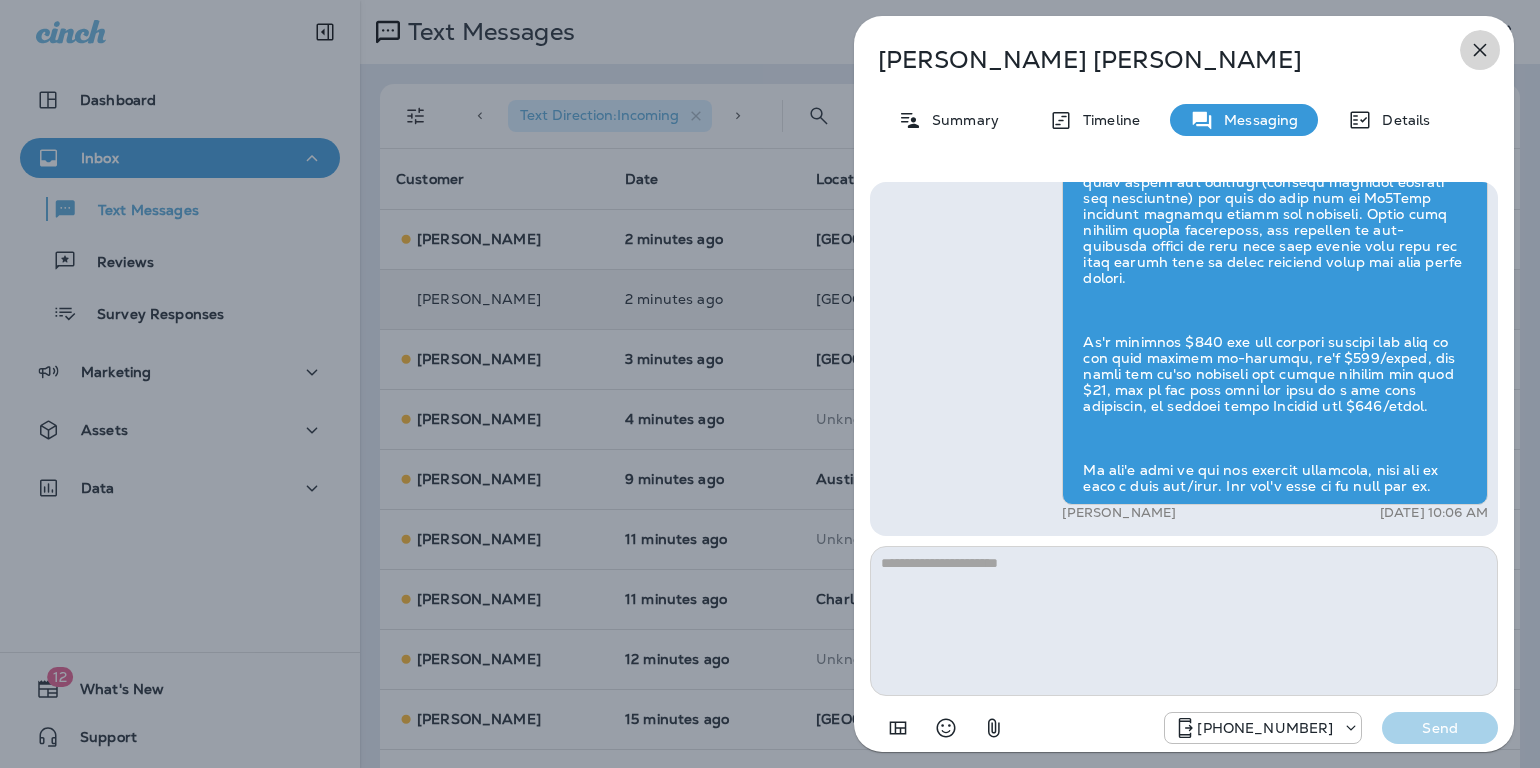 click 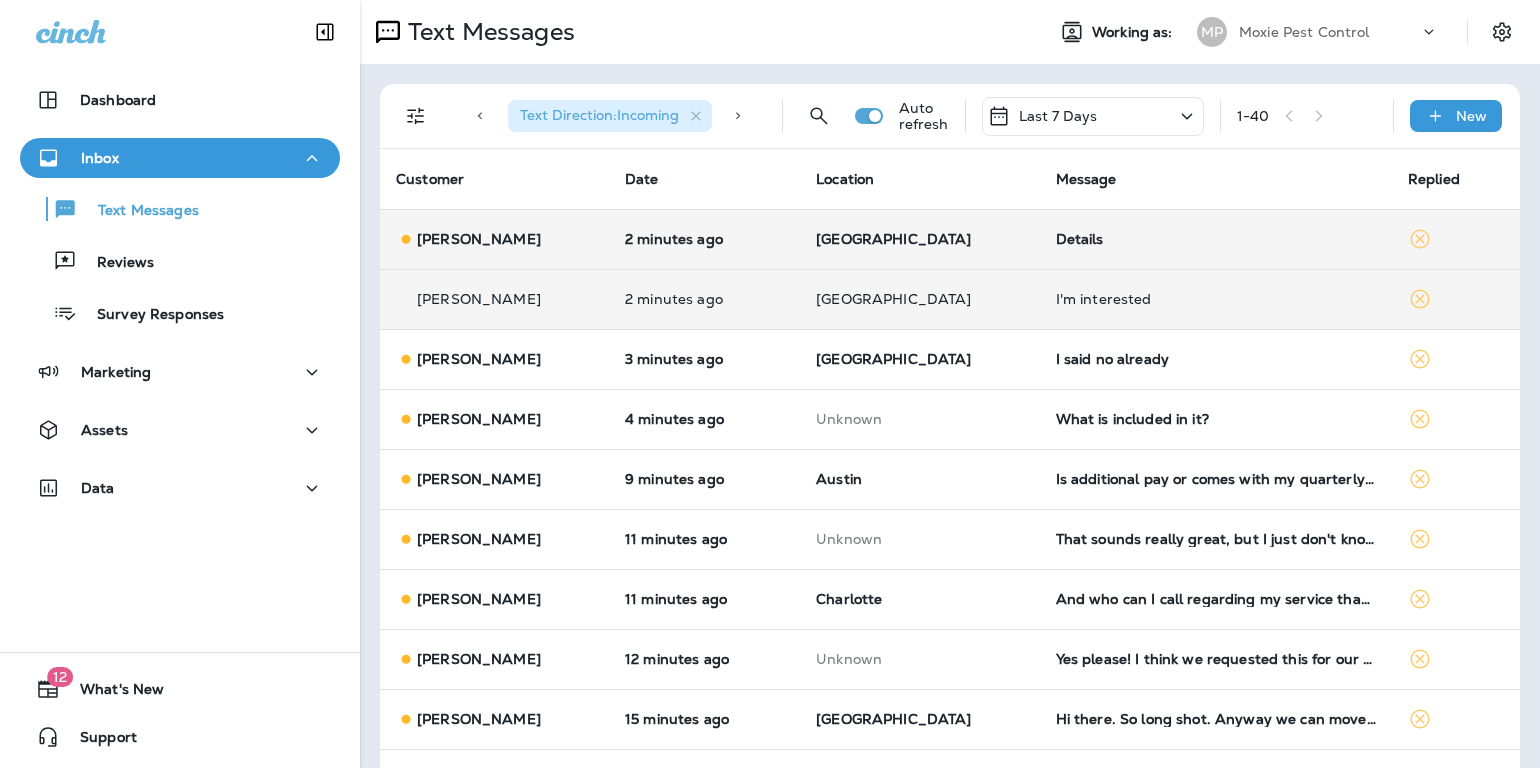 click on "Details" at bounding box center (1216, 239) 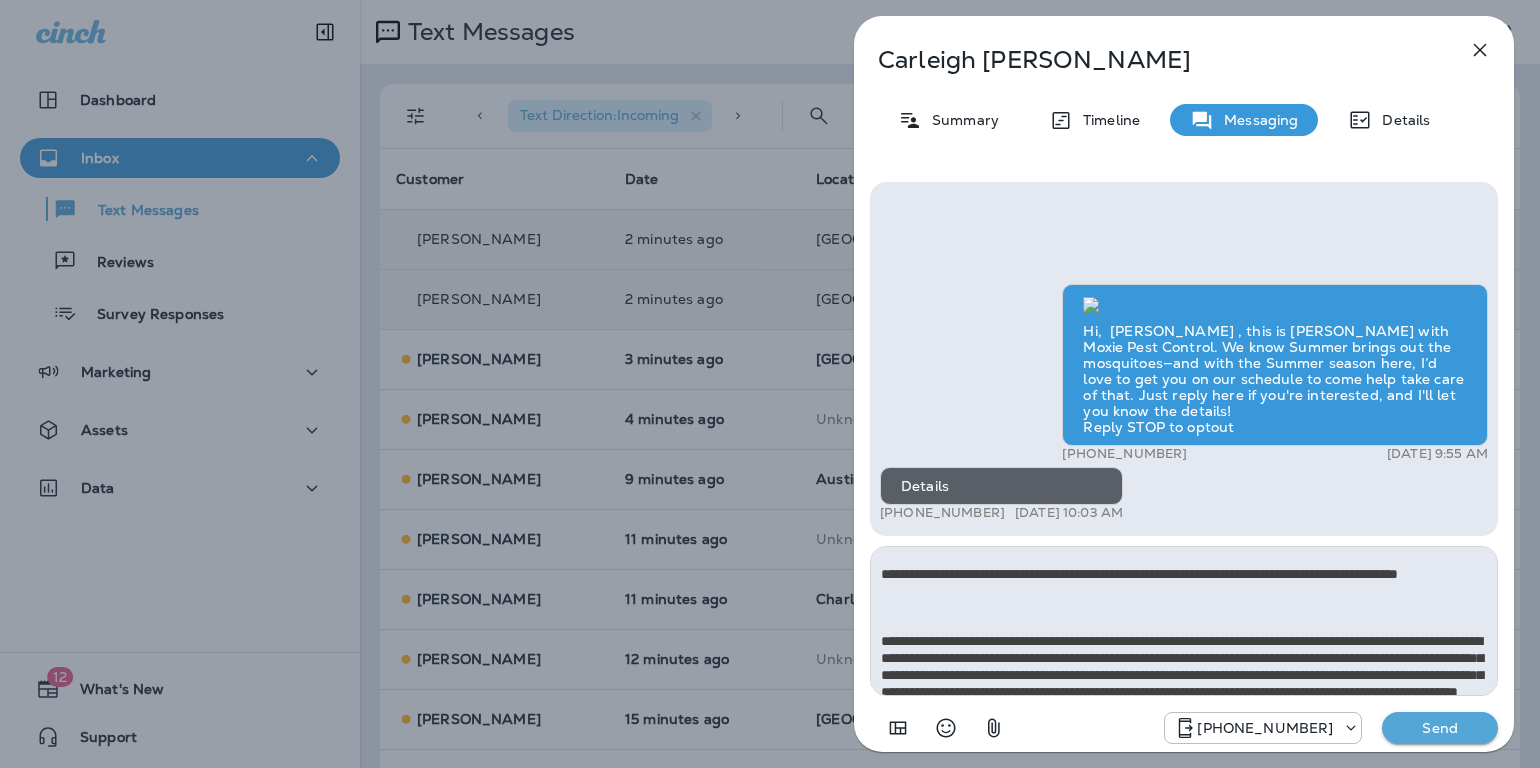 scroll, scrollTop: 0, scrollLeft: 0, axis: both 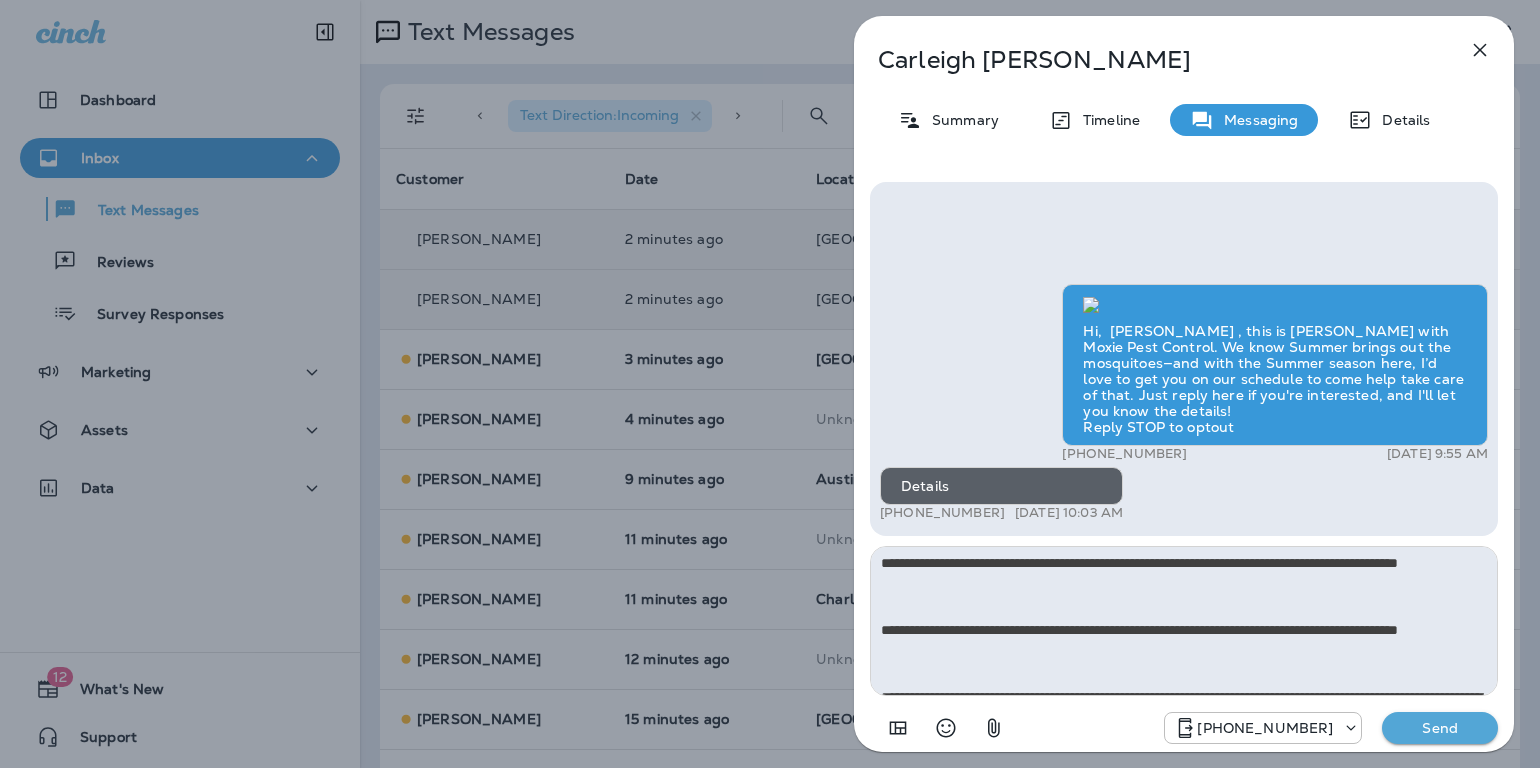 click at bounding box center (1184, 621) 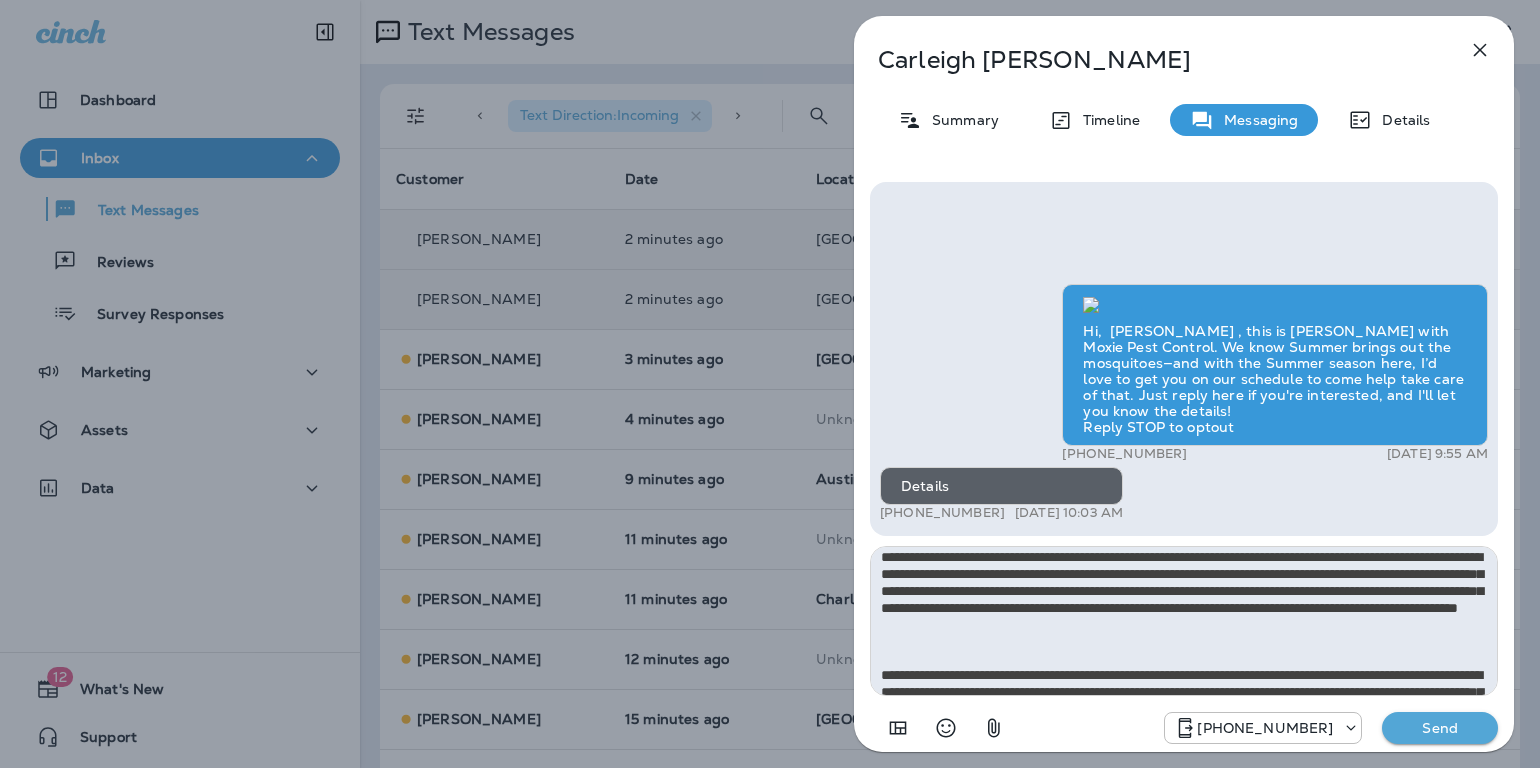 scroll, scrollTop: 78, scrollLeft: 0, axis: vertical 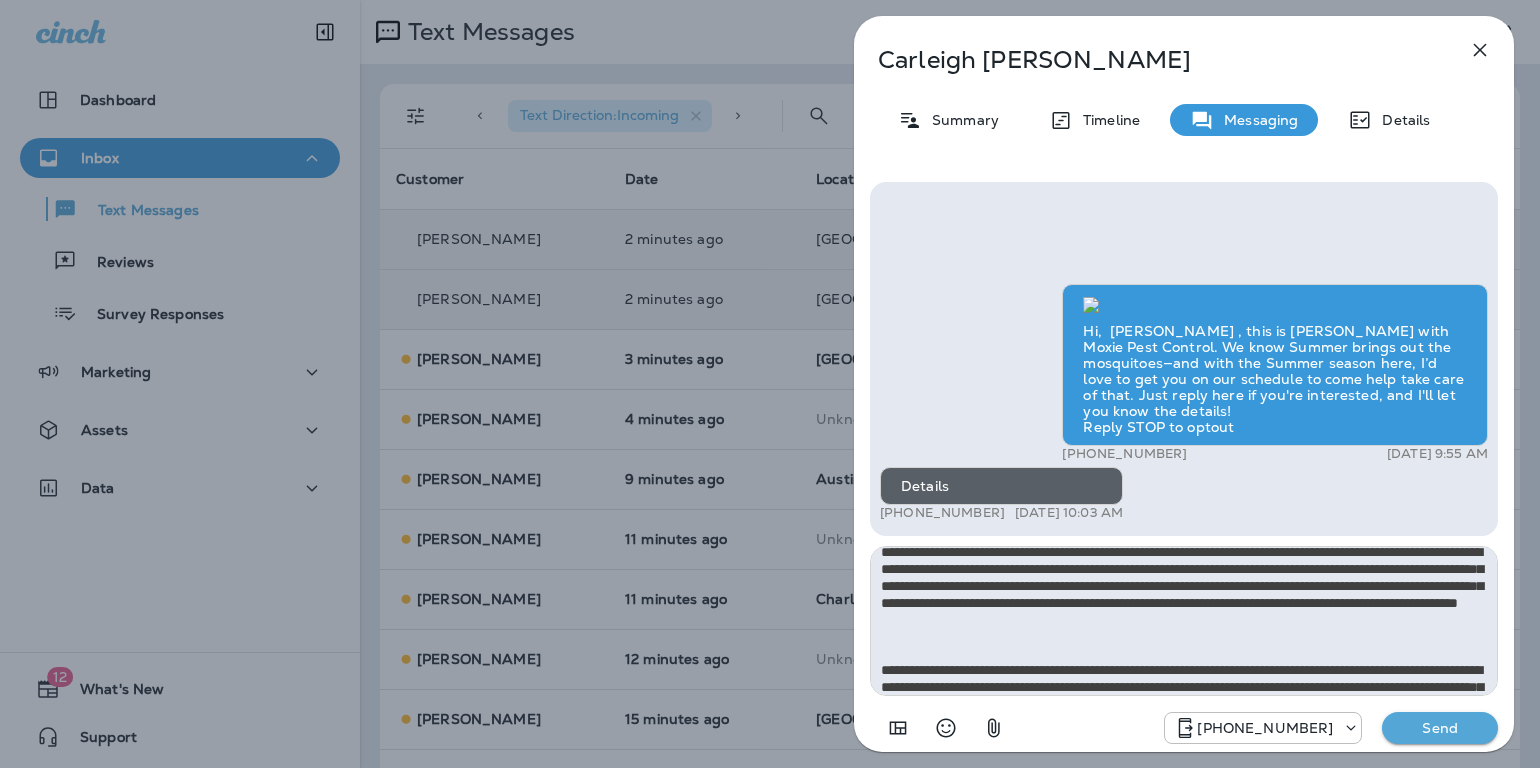 type on "**********" 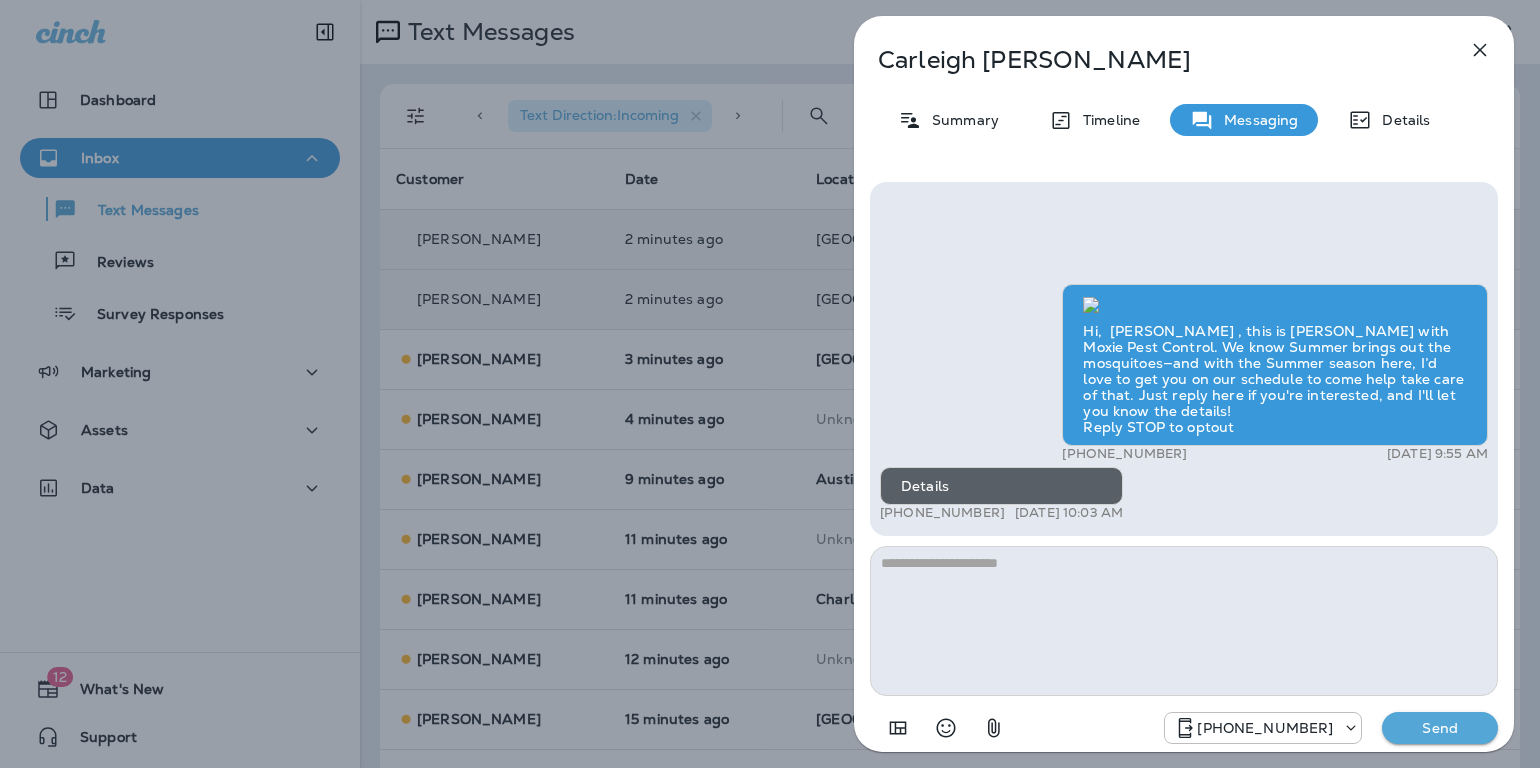scroll, scrollTop: 0, scrollLeft: 0, axis: both 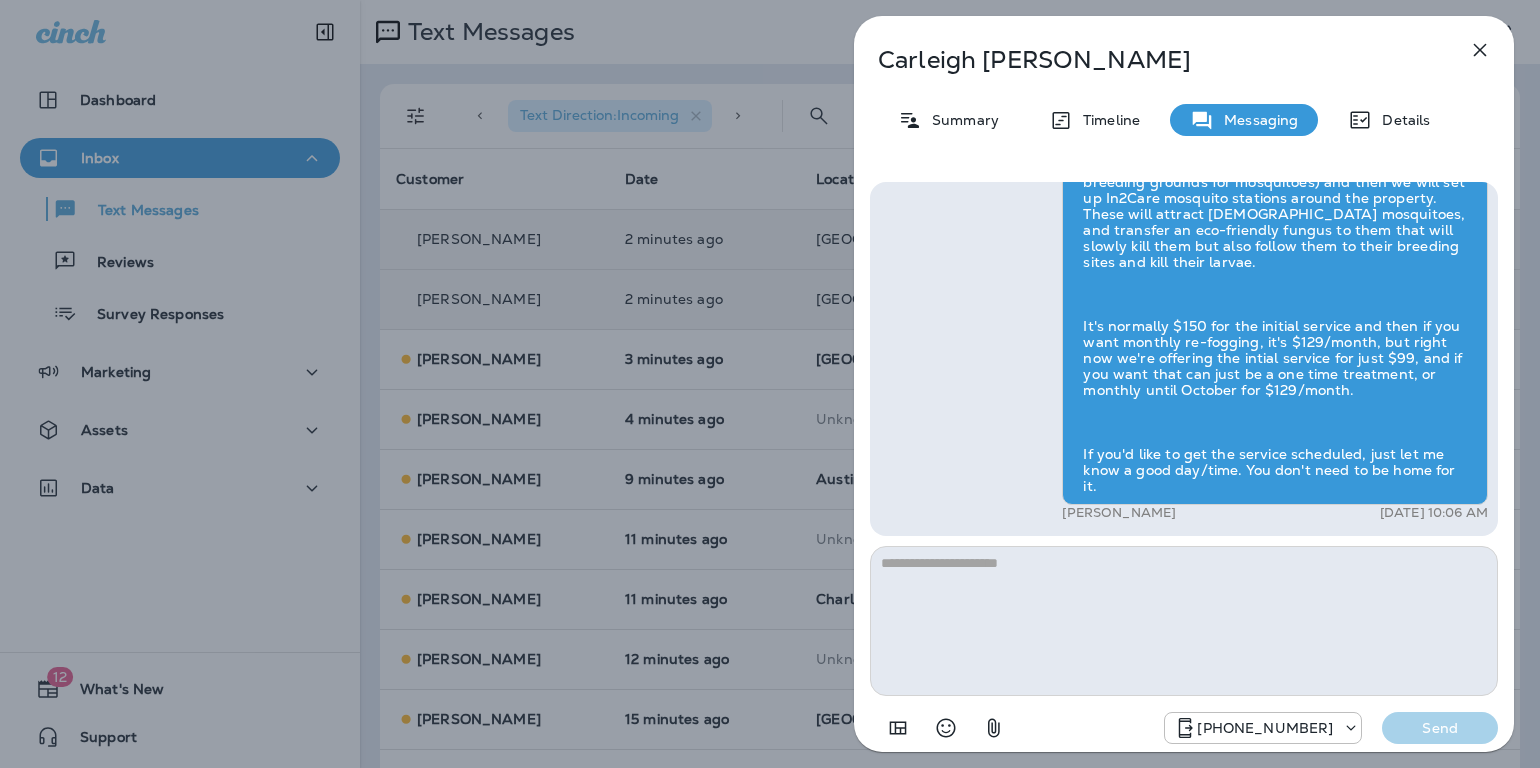 click 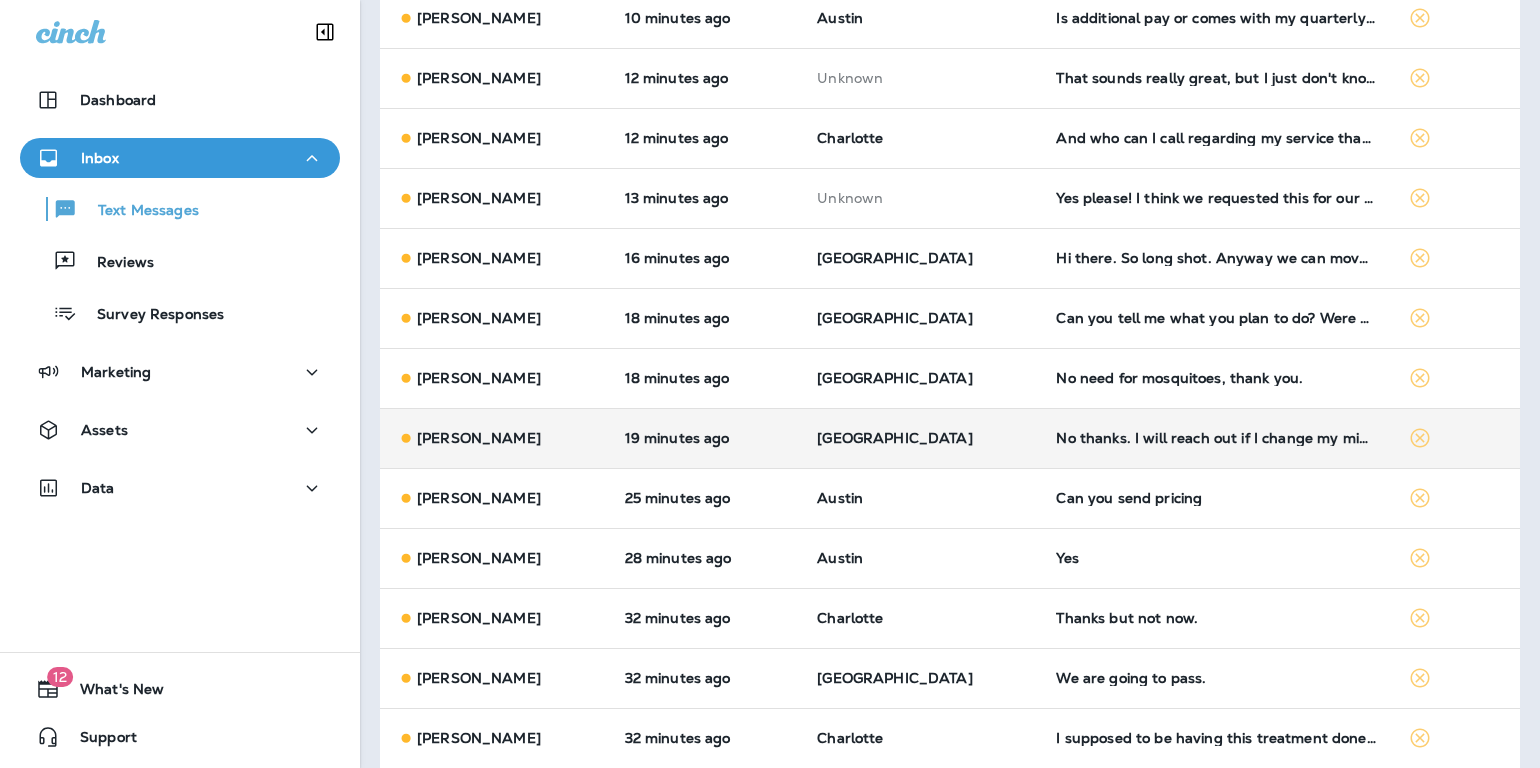 scroll, scrollTop: 496, scrollLeft: 0, axis: vertical 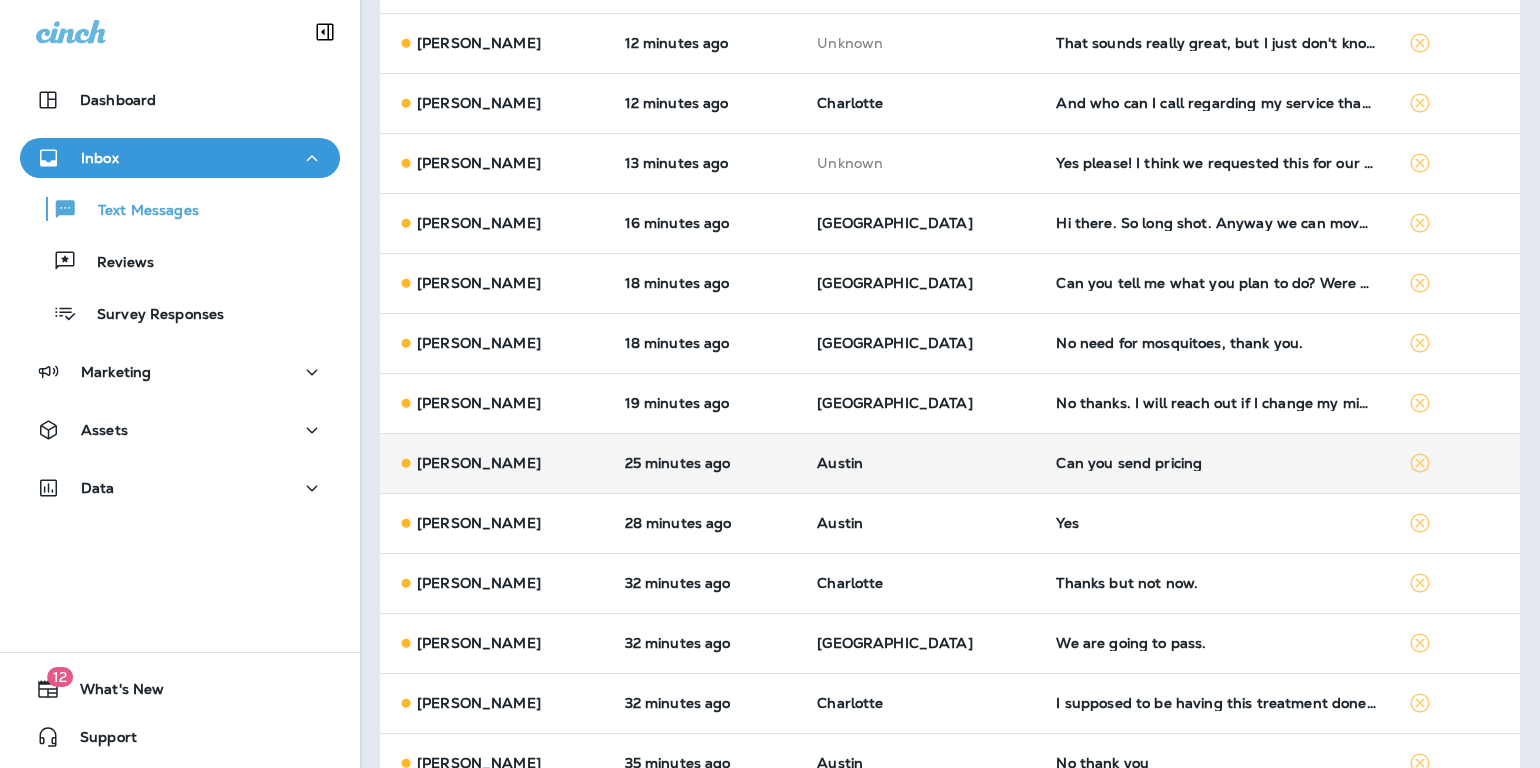 click on "Can you send pricing" at bounding box center (1216, 463) 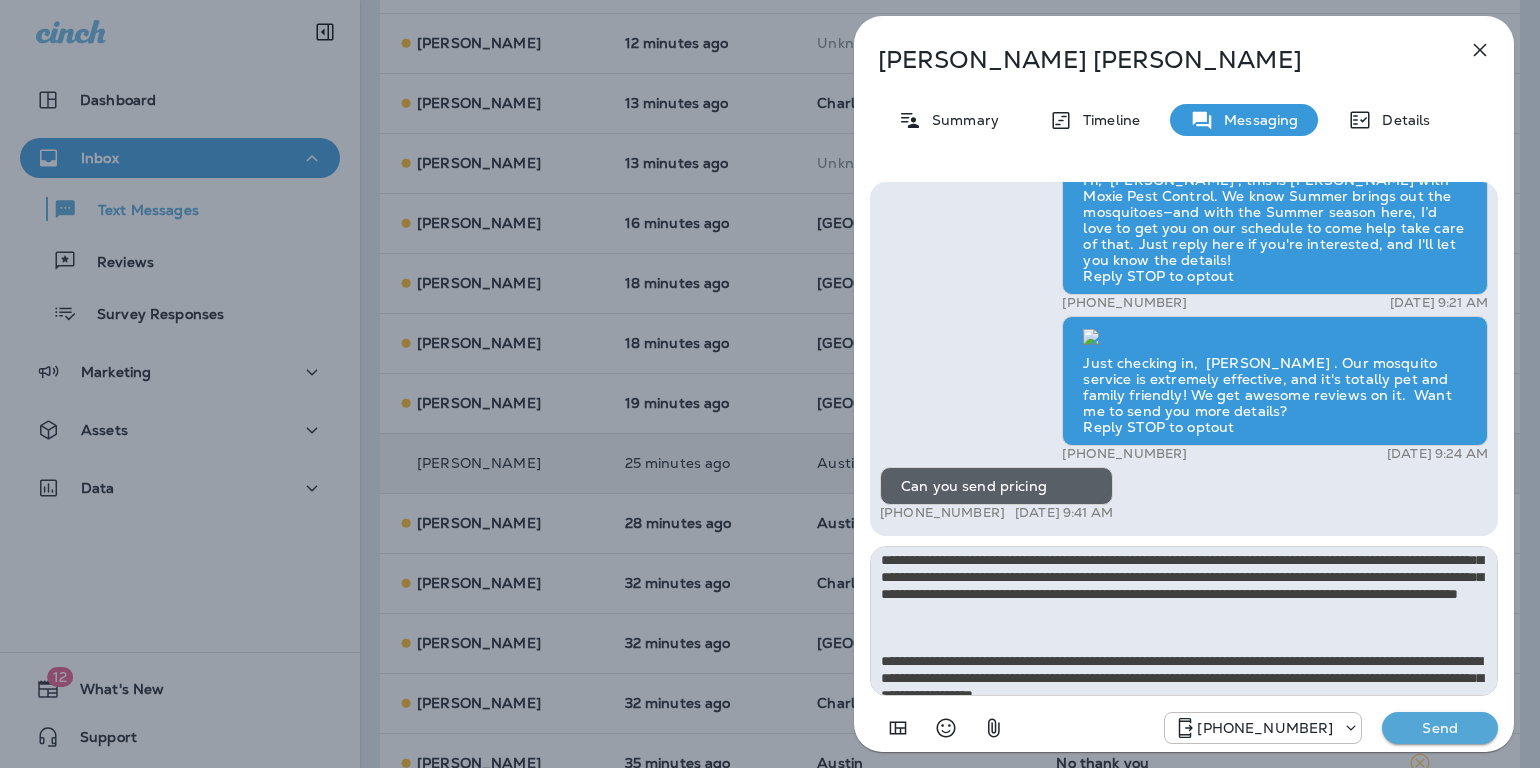 scroll, scrollTop: 0, scrollLeft: 0, axis: both 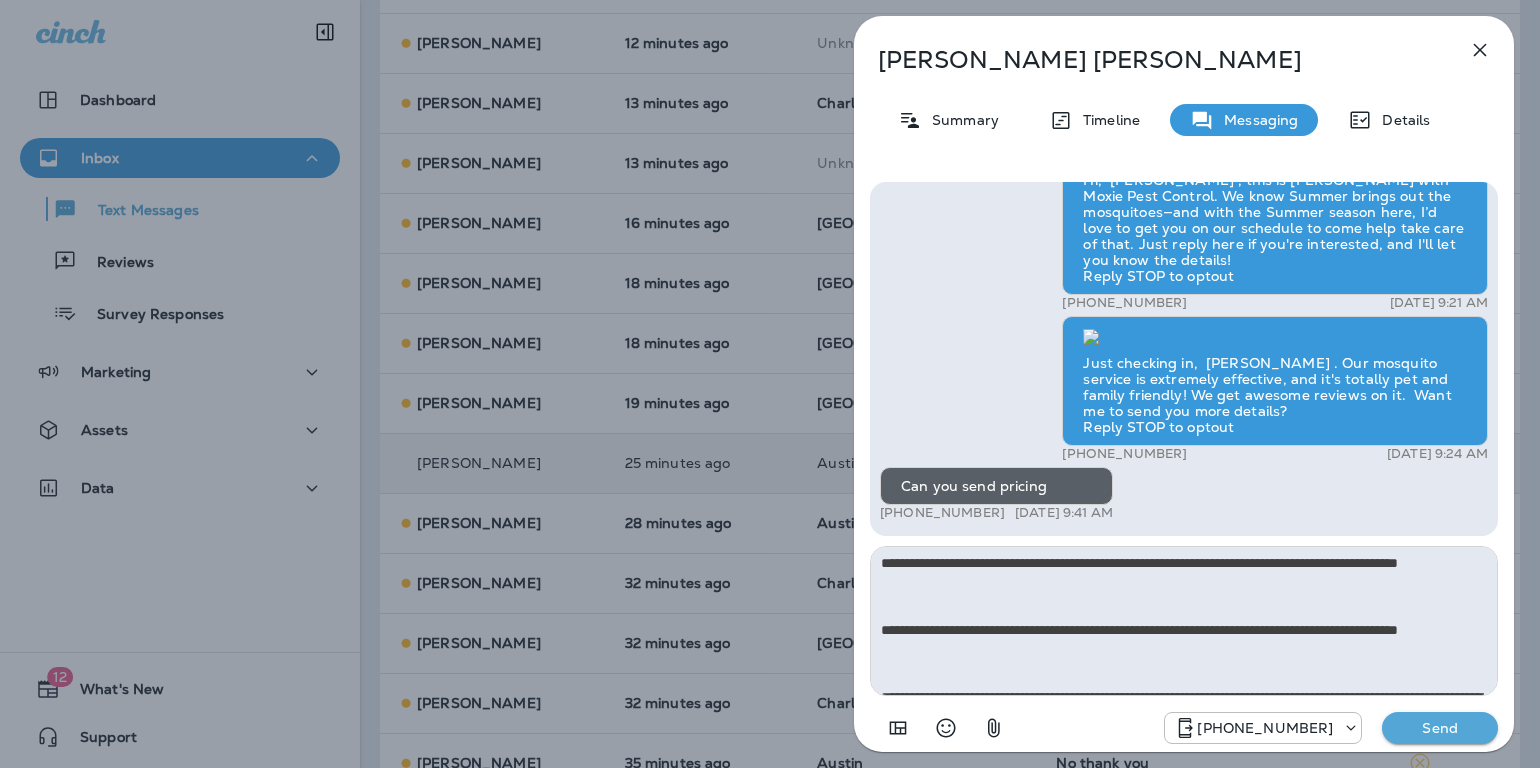 drag, startPoint x: 987, startPoint y: 586, endPoint x: 830, endPoint y: 597, distance: 157.38487 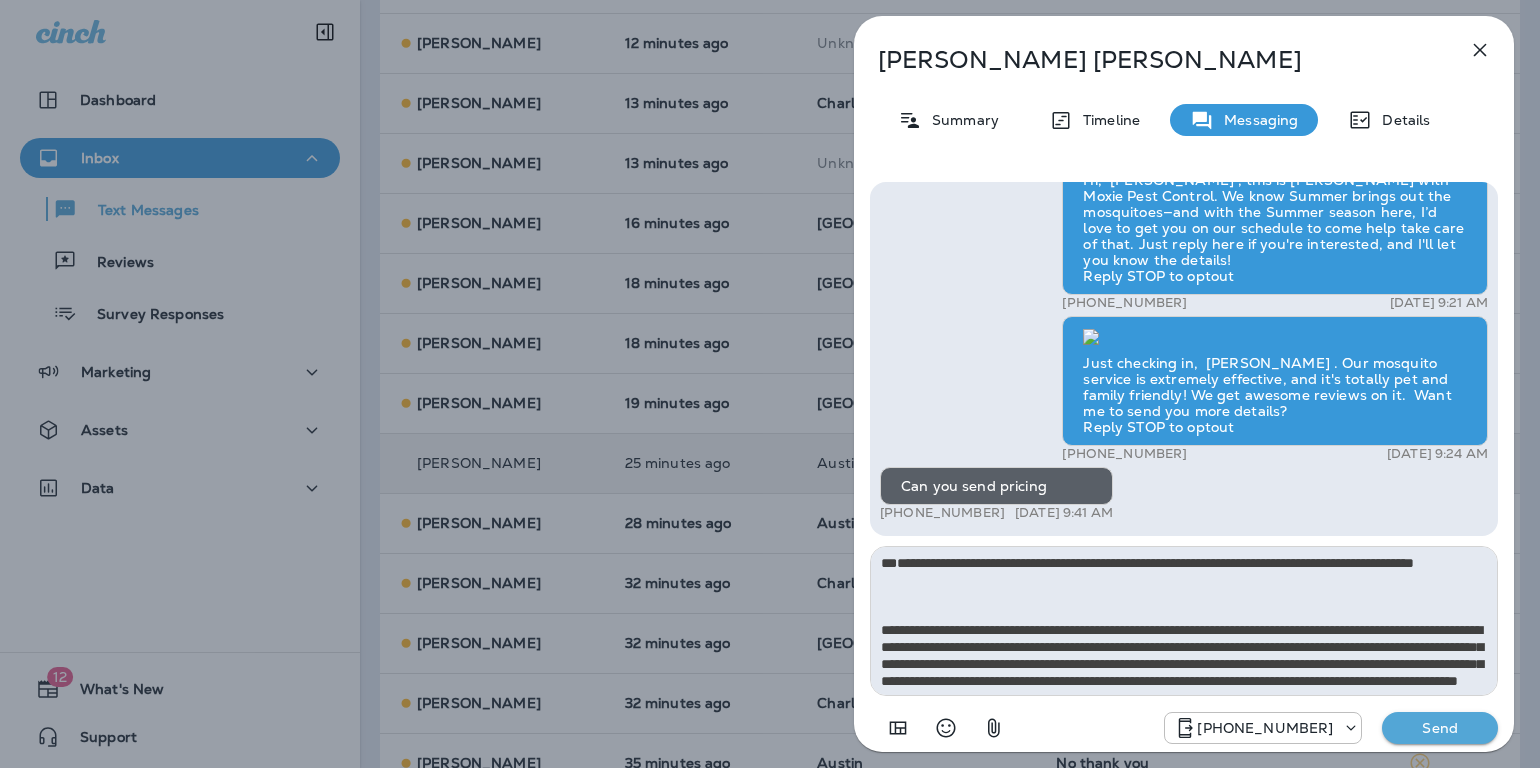 type on "**********" 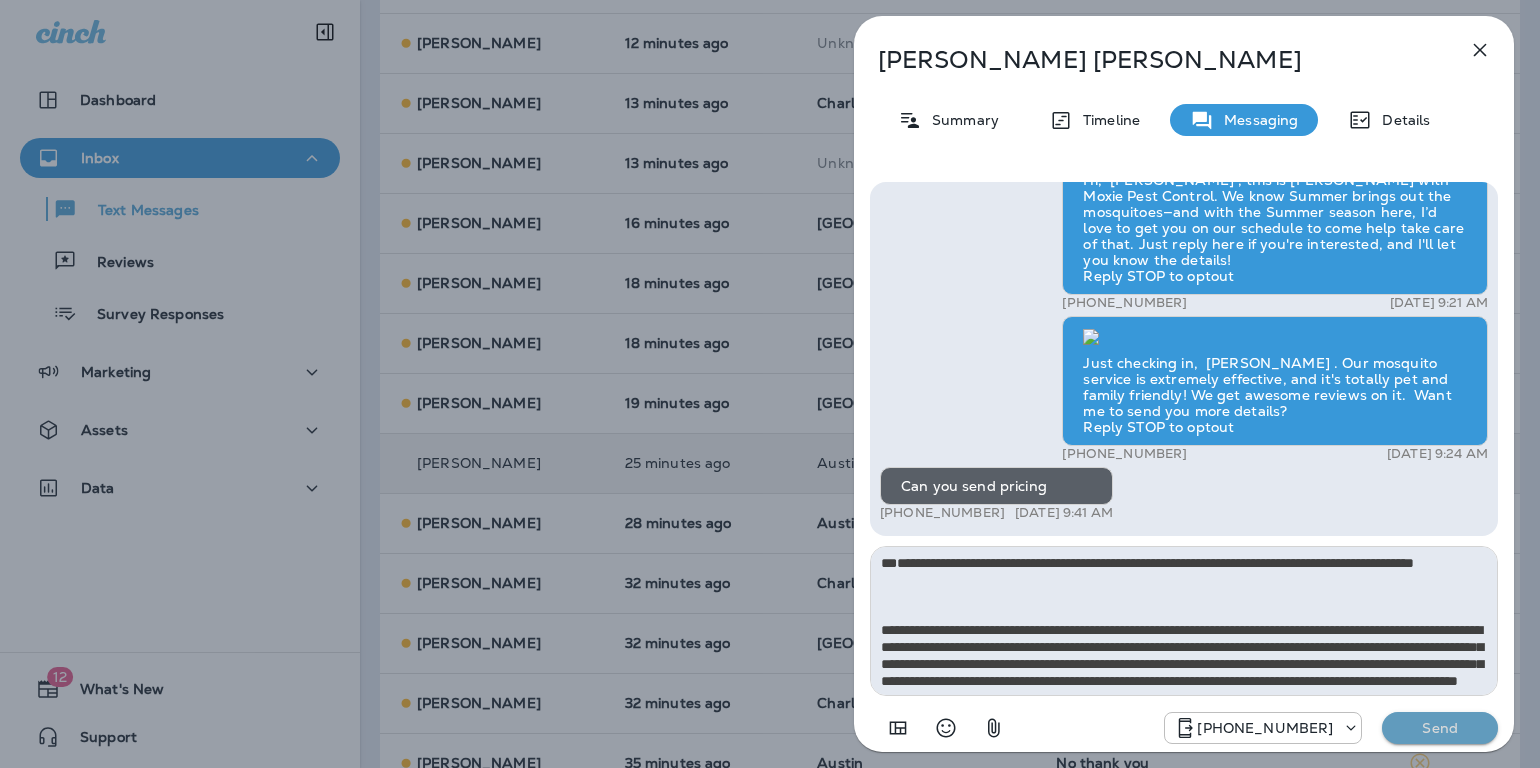 click on "Send" at bounding box center [1440, 728] 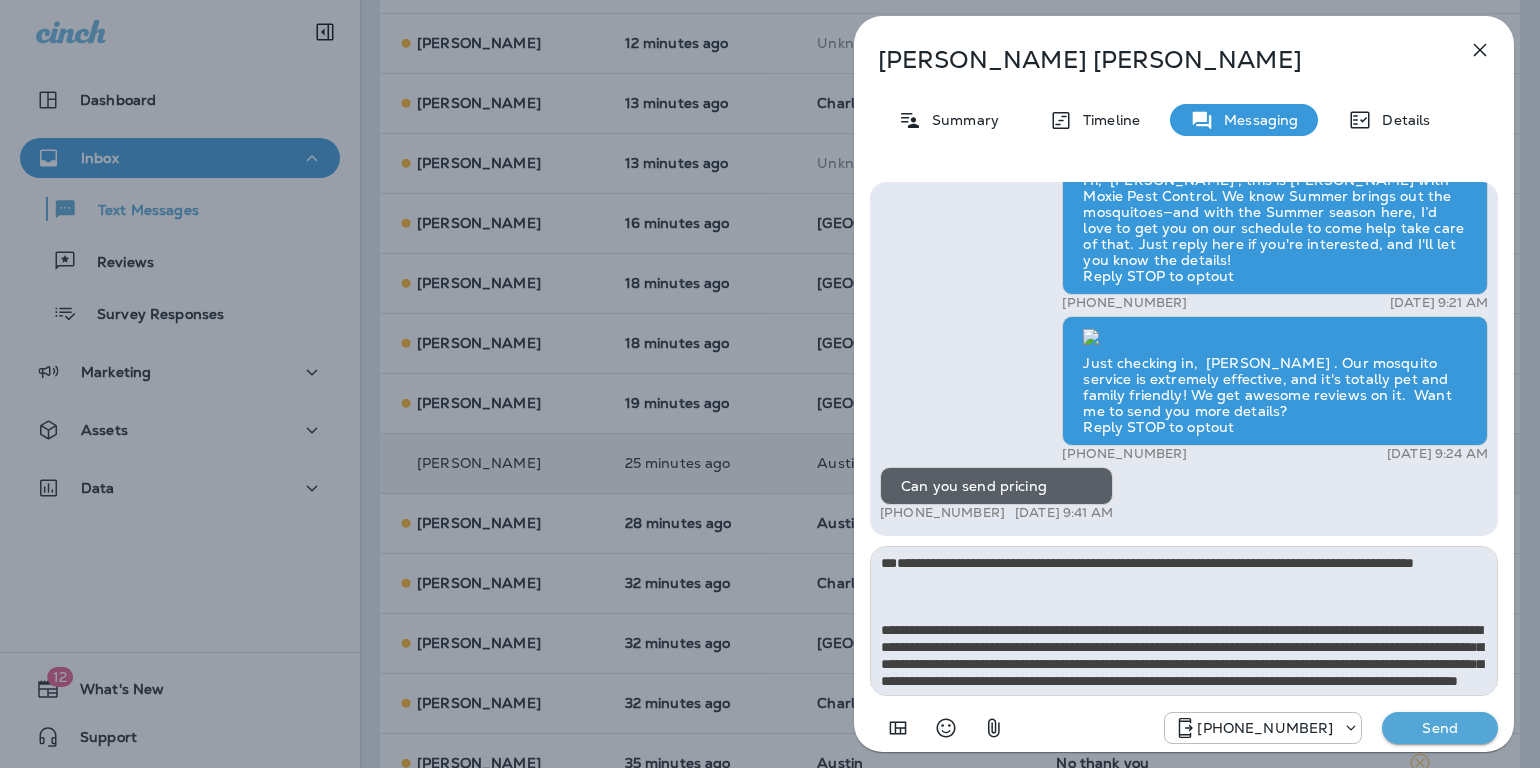 type 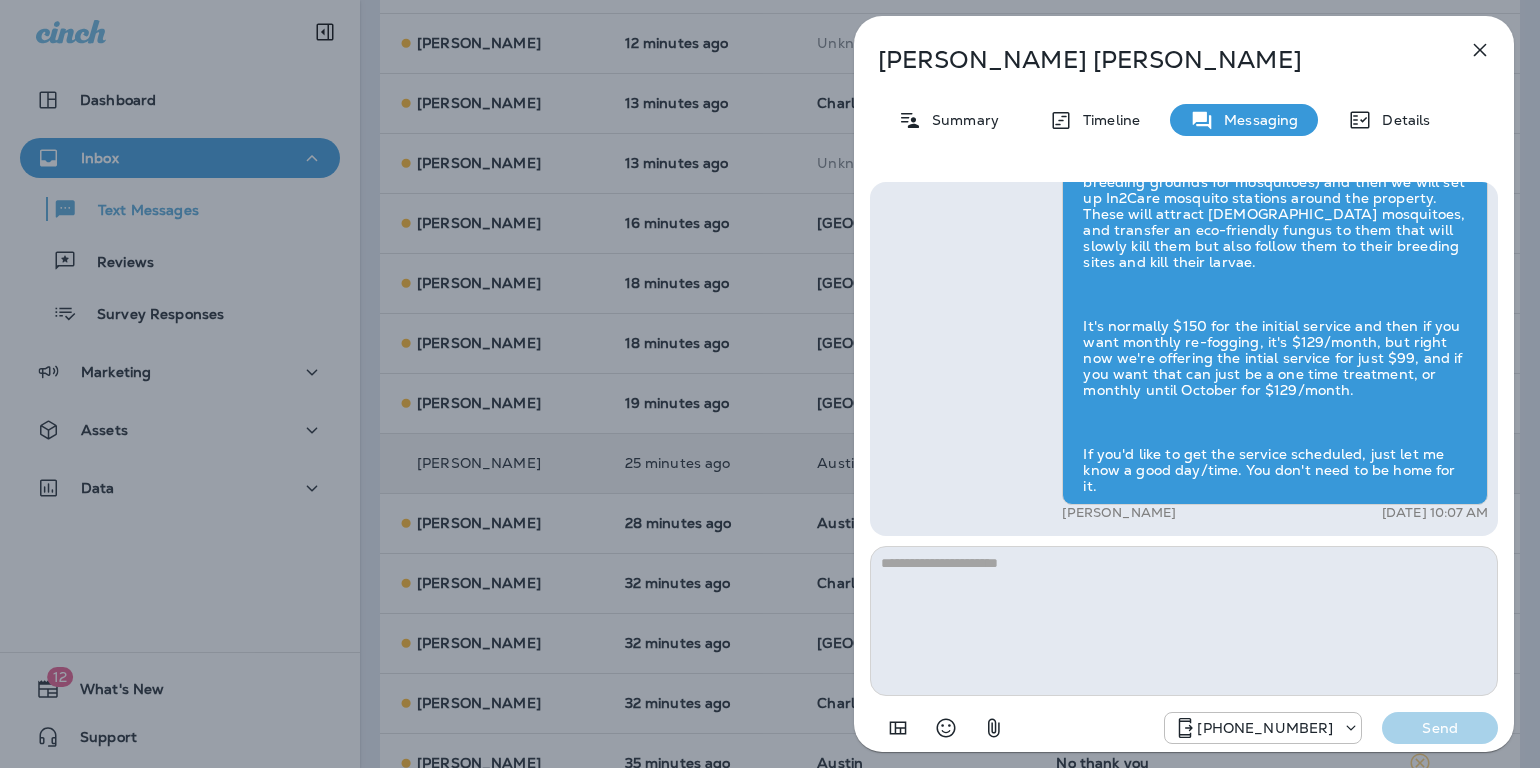 click 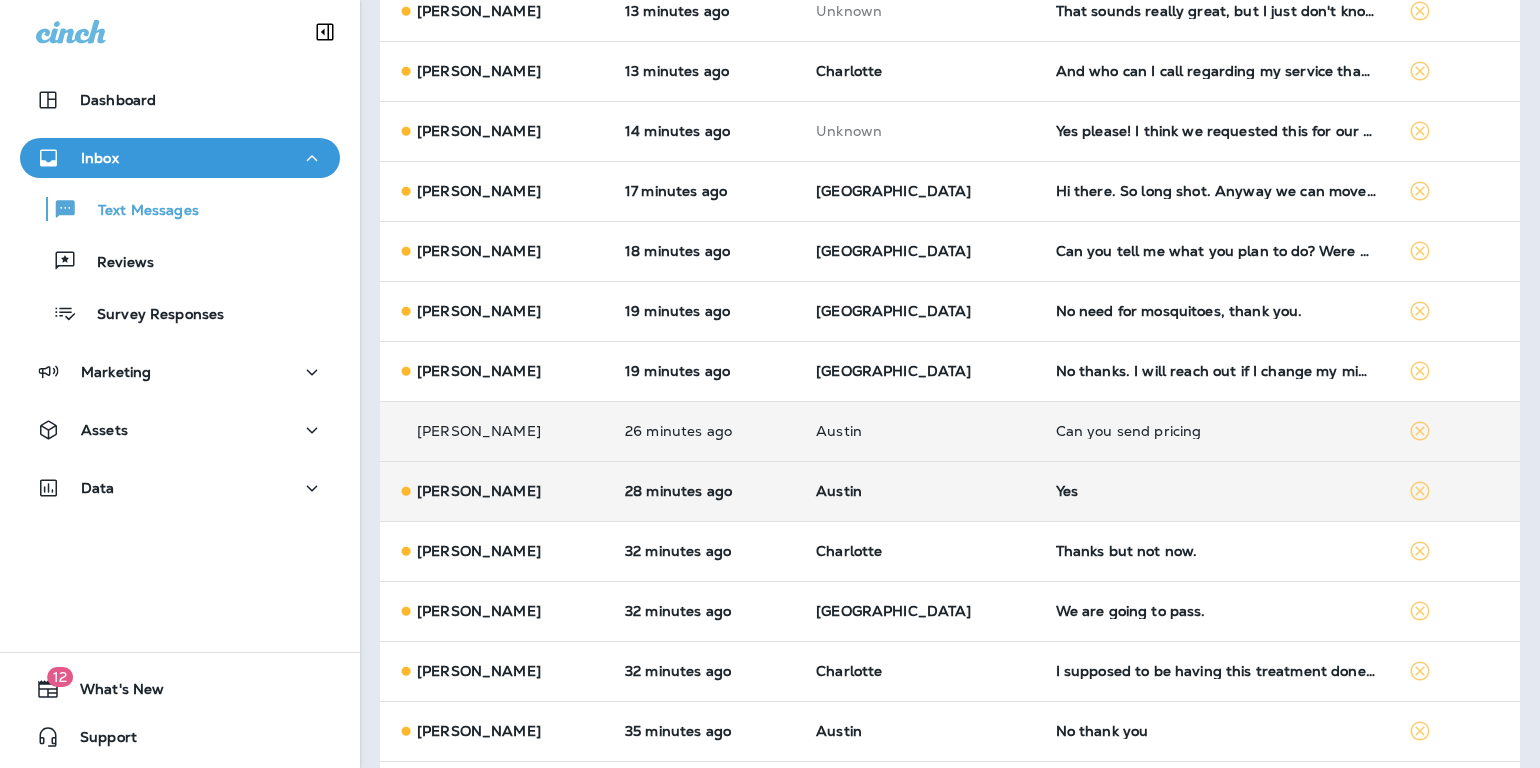 scroll, scrollTop: 696, scrollLeft: 0, axis: vertical 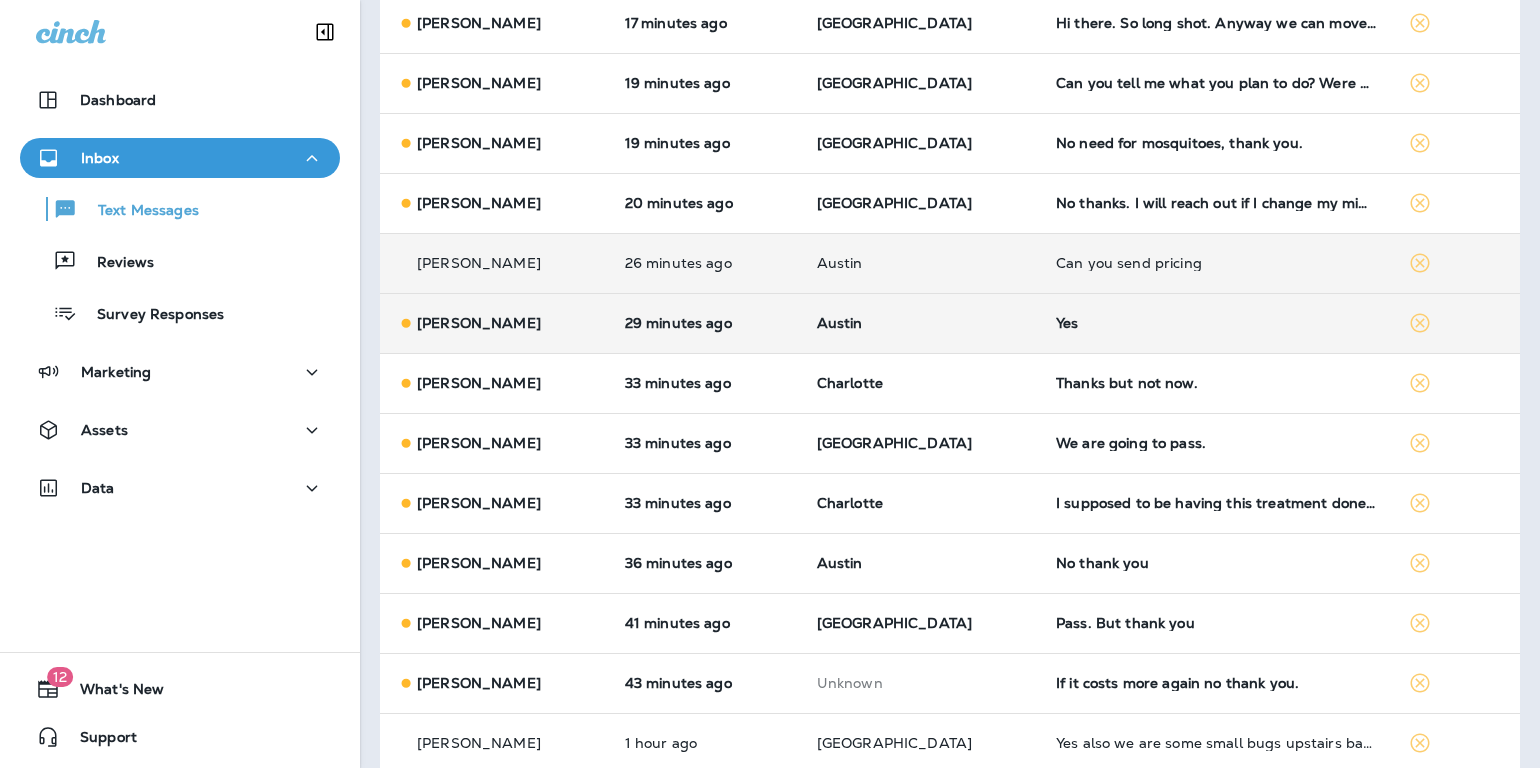 click on "Yes" at bounding box center [1216, 323] 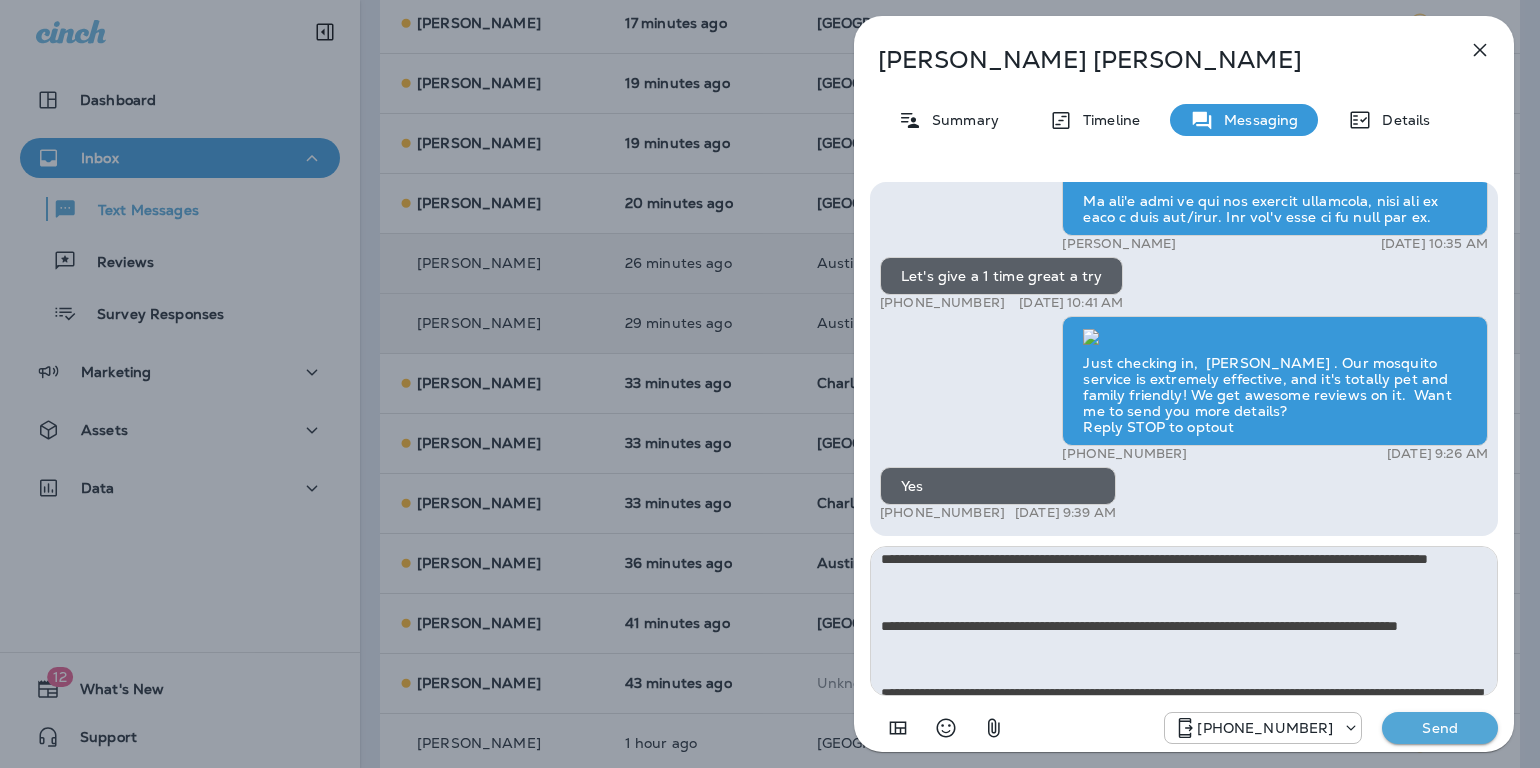 scroll, scrollTop: 0, scrollLeft: 0, axis: both 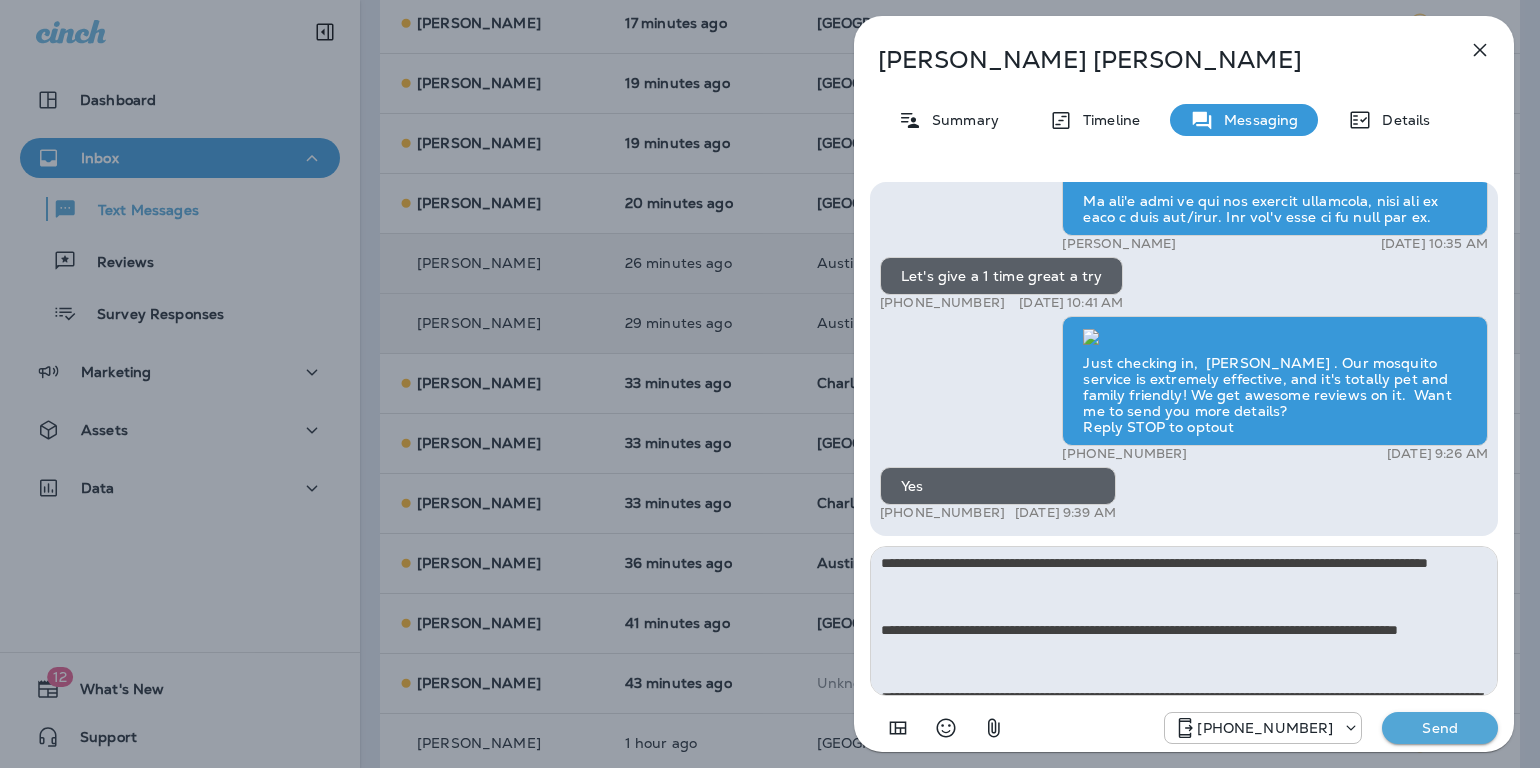 click at bounding box center (1184, 621) 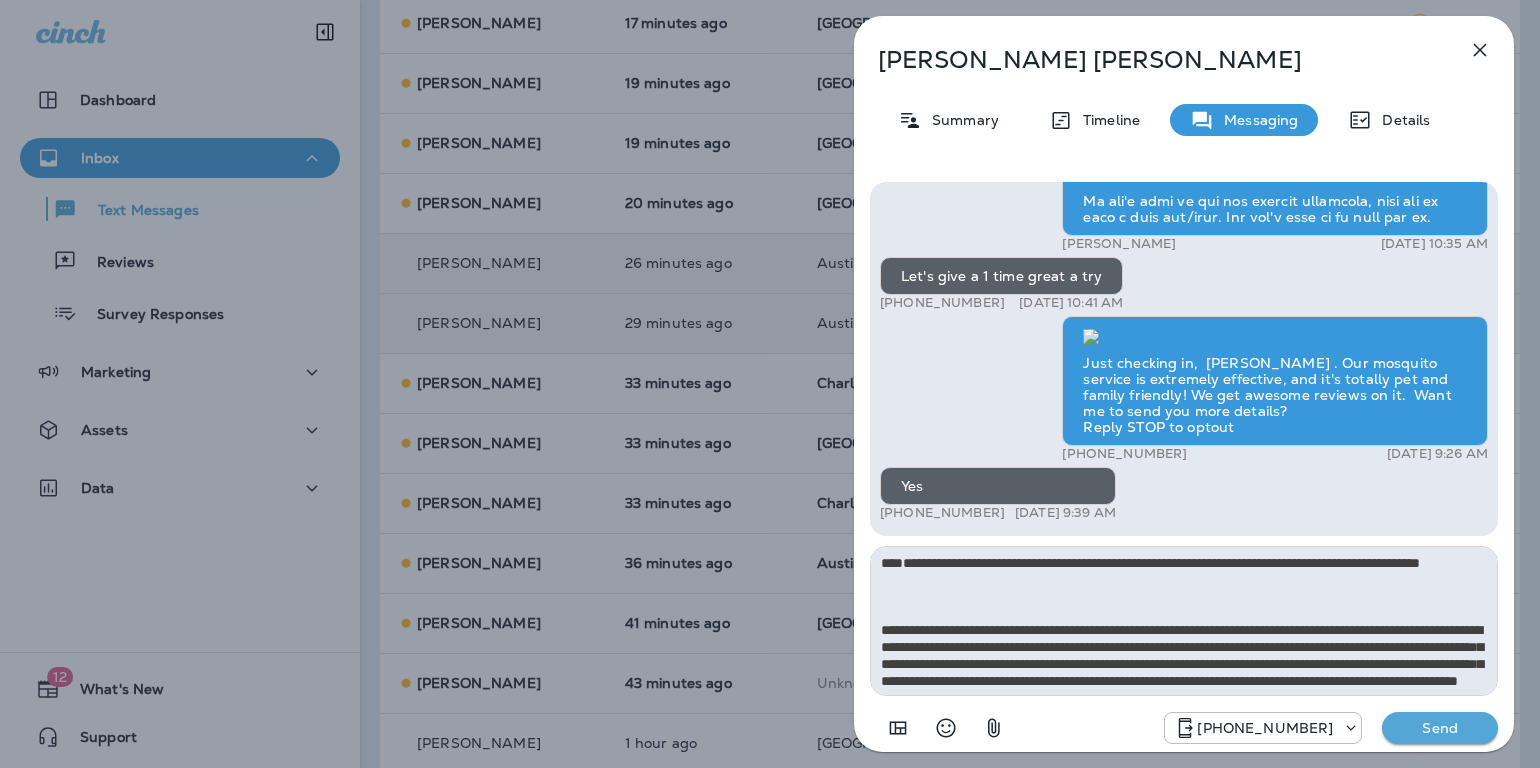 type on "**********" 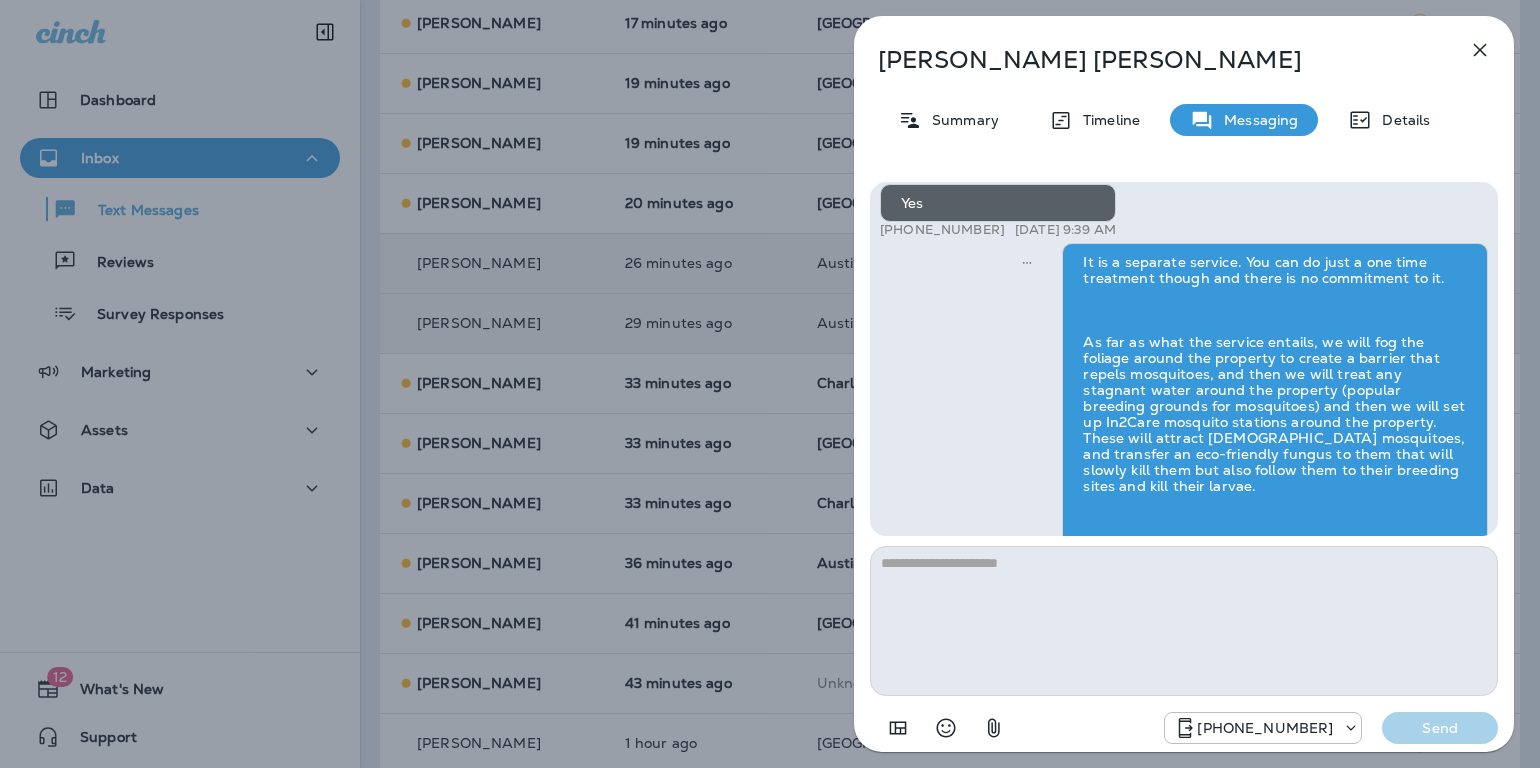 scroll, scrollTop: -223, scrollLeft: 0, axis: vertical 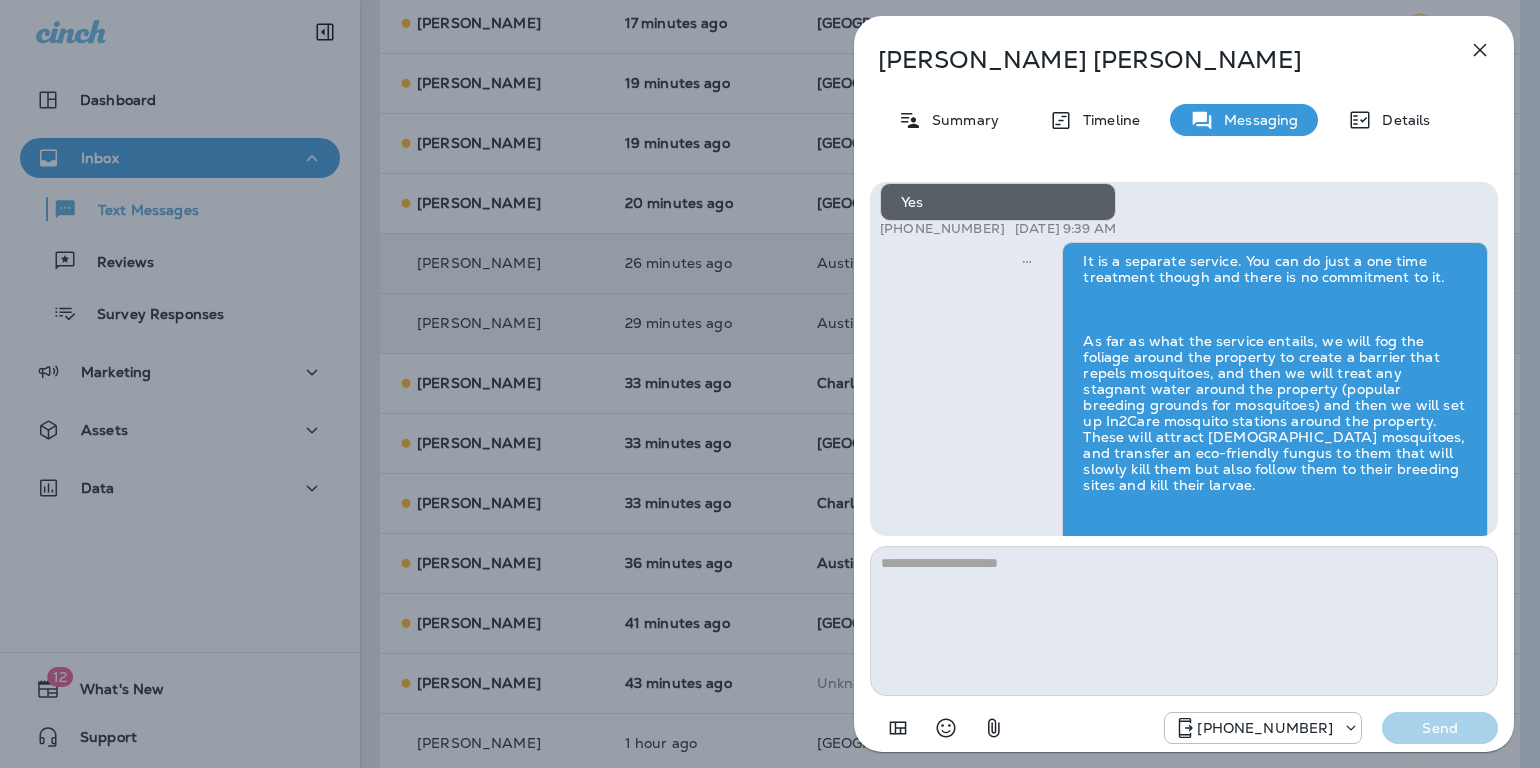 click 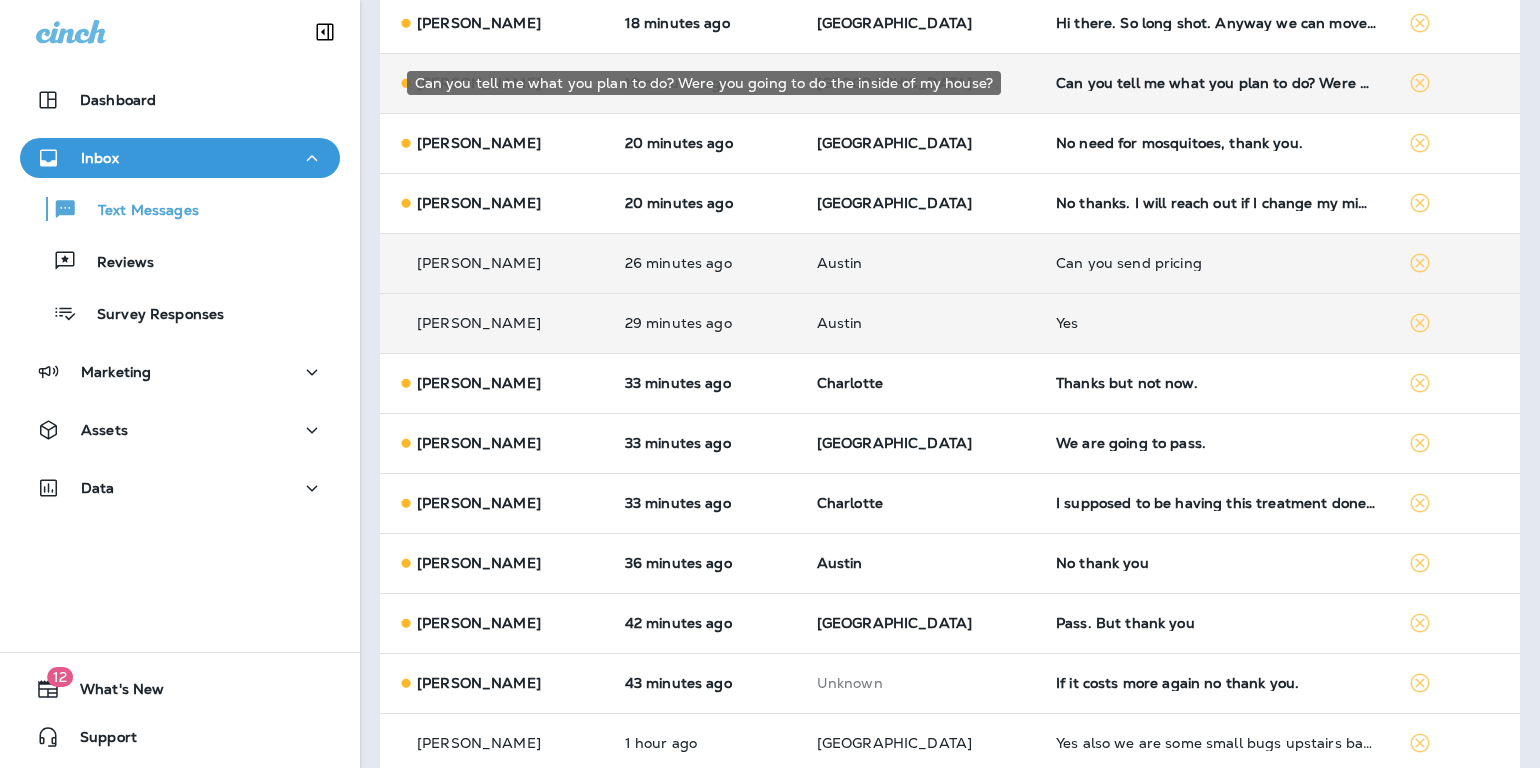 click on "Can you tell me what you plan to do?  Were you going to do the inside of my house?" at bounding box center (1216, 83) 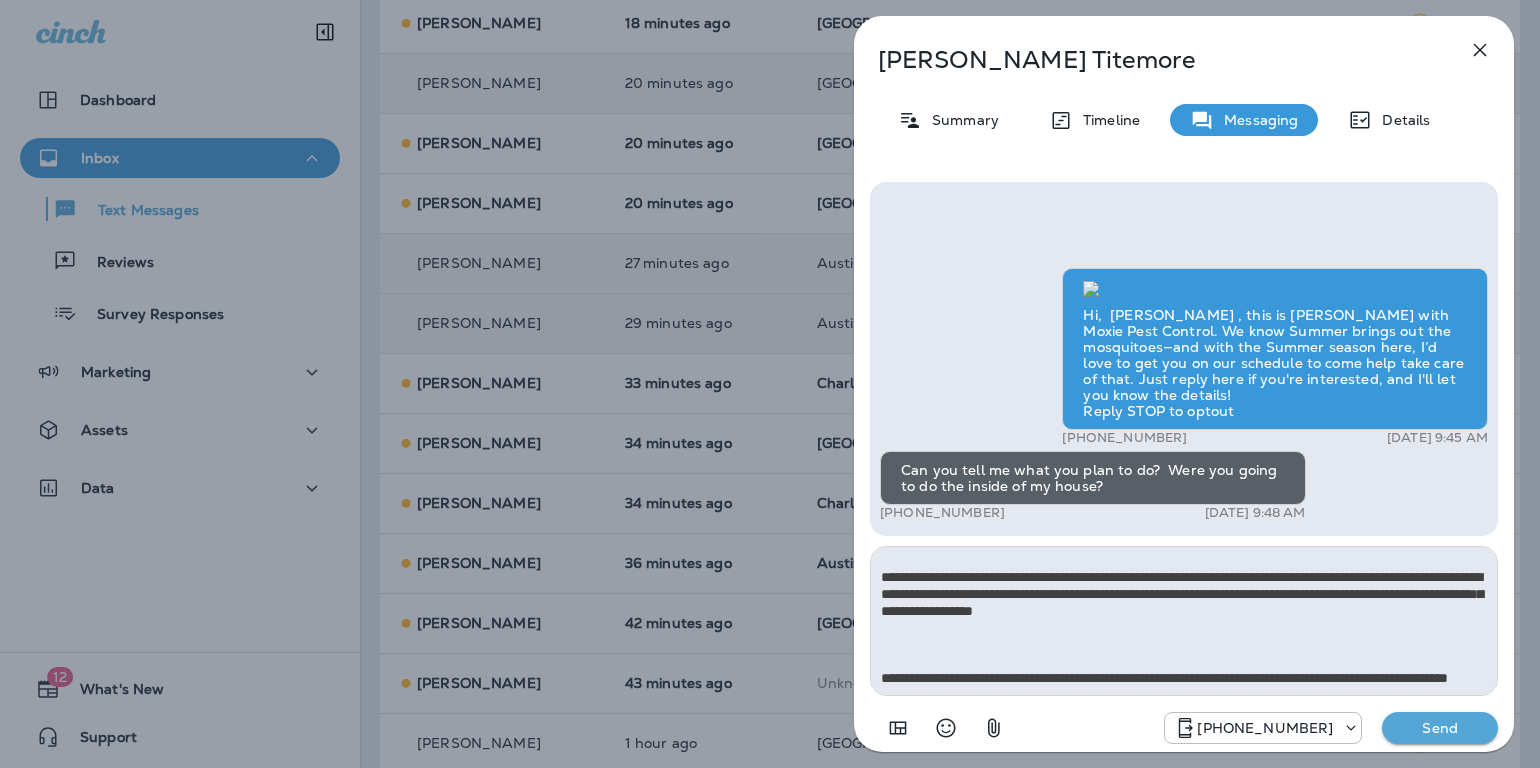 scroll, scrollTop: 0, scrollLeft: 0, axis: both 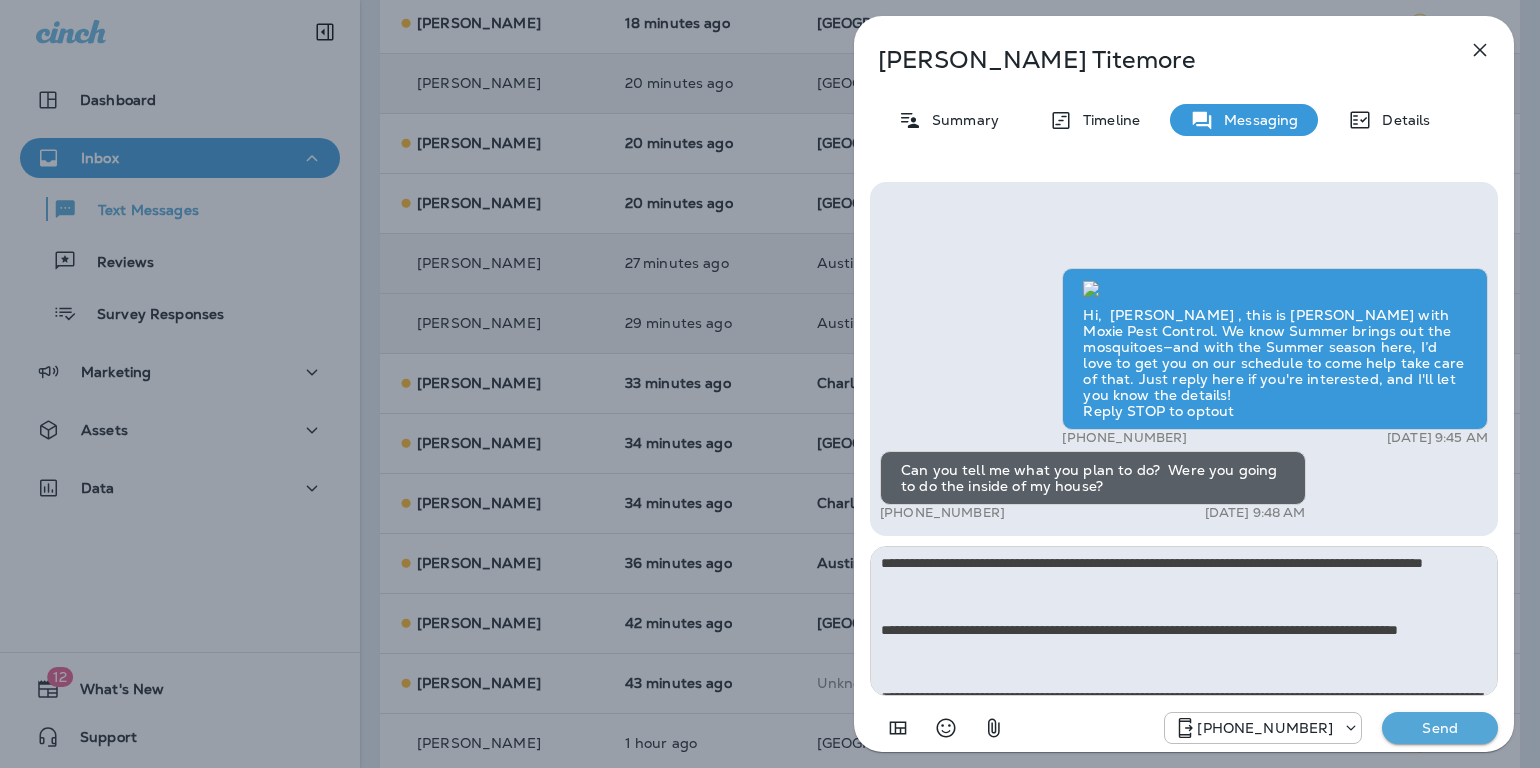click at bounding box center (1184, 621) 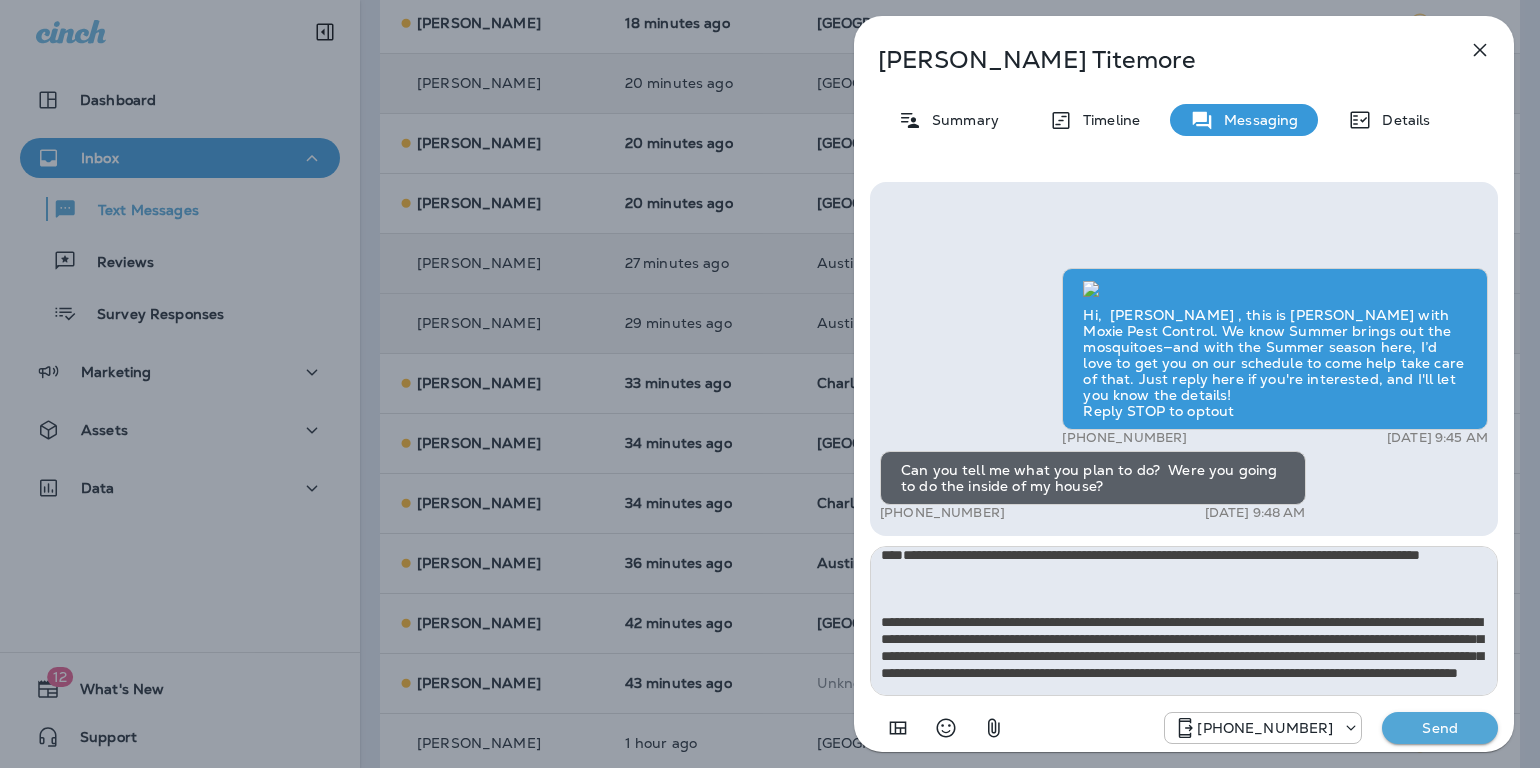 scroll, scrollTop: 23, scrollLeft: 0, axis: vertical 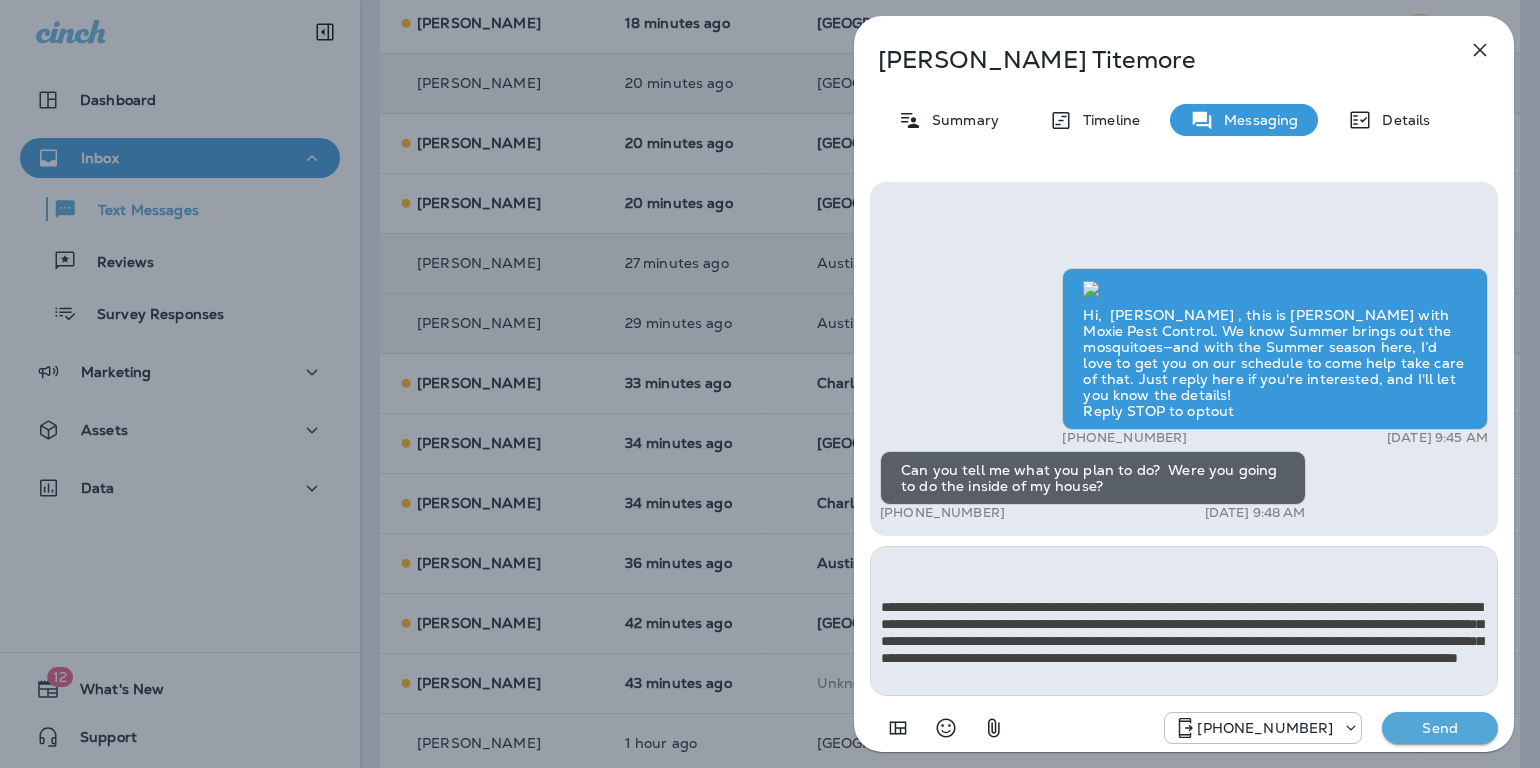 click on "**********" at bounding box center [1184, 621] 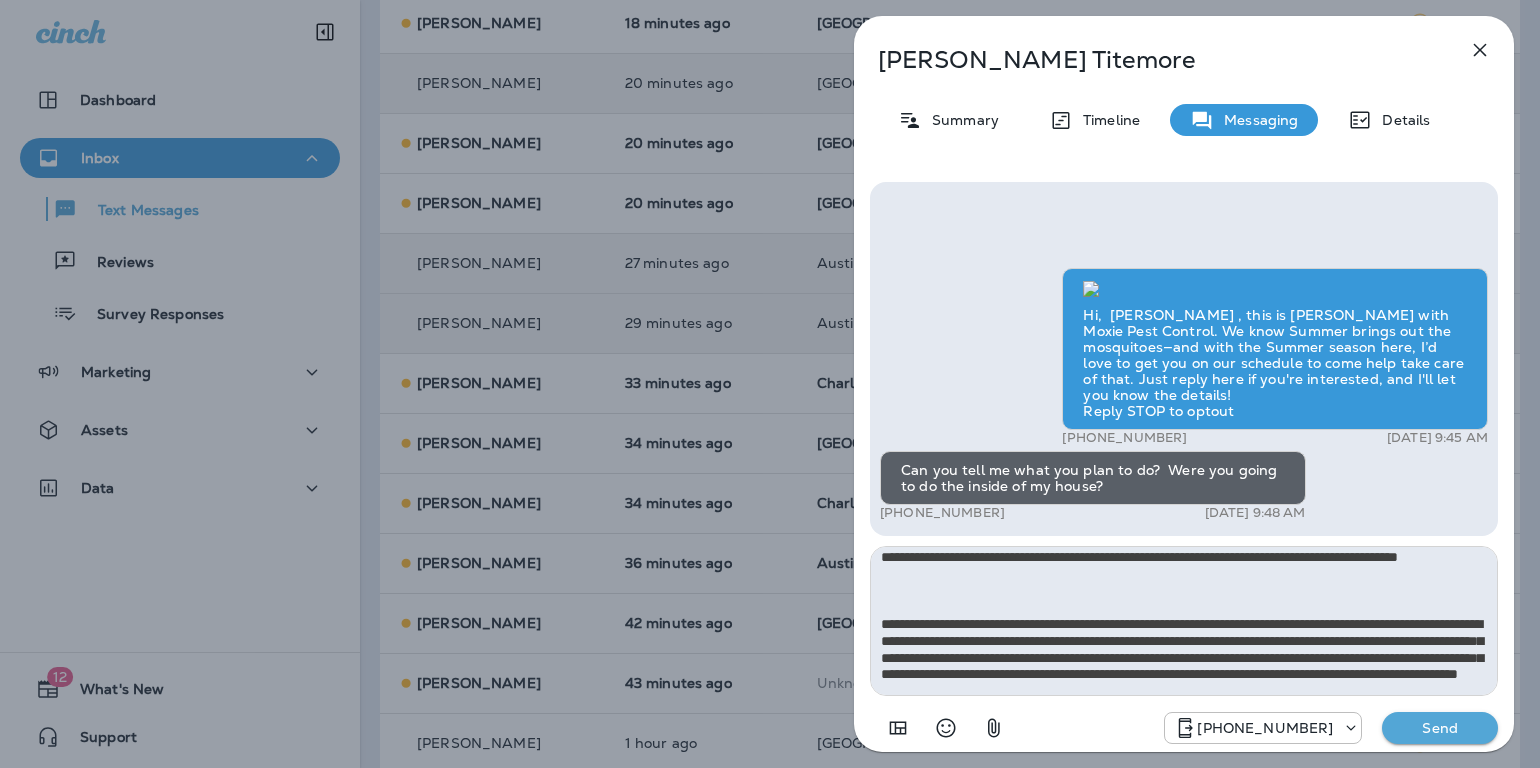 type on "**********" 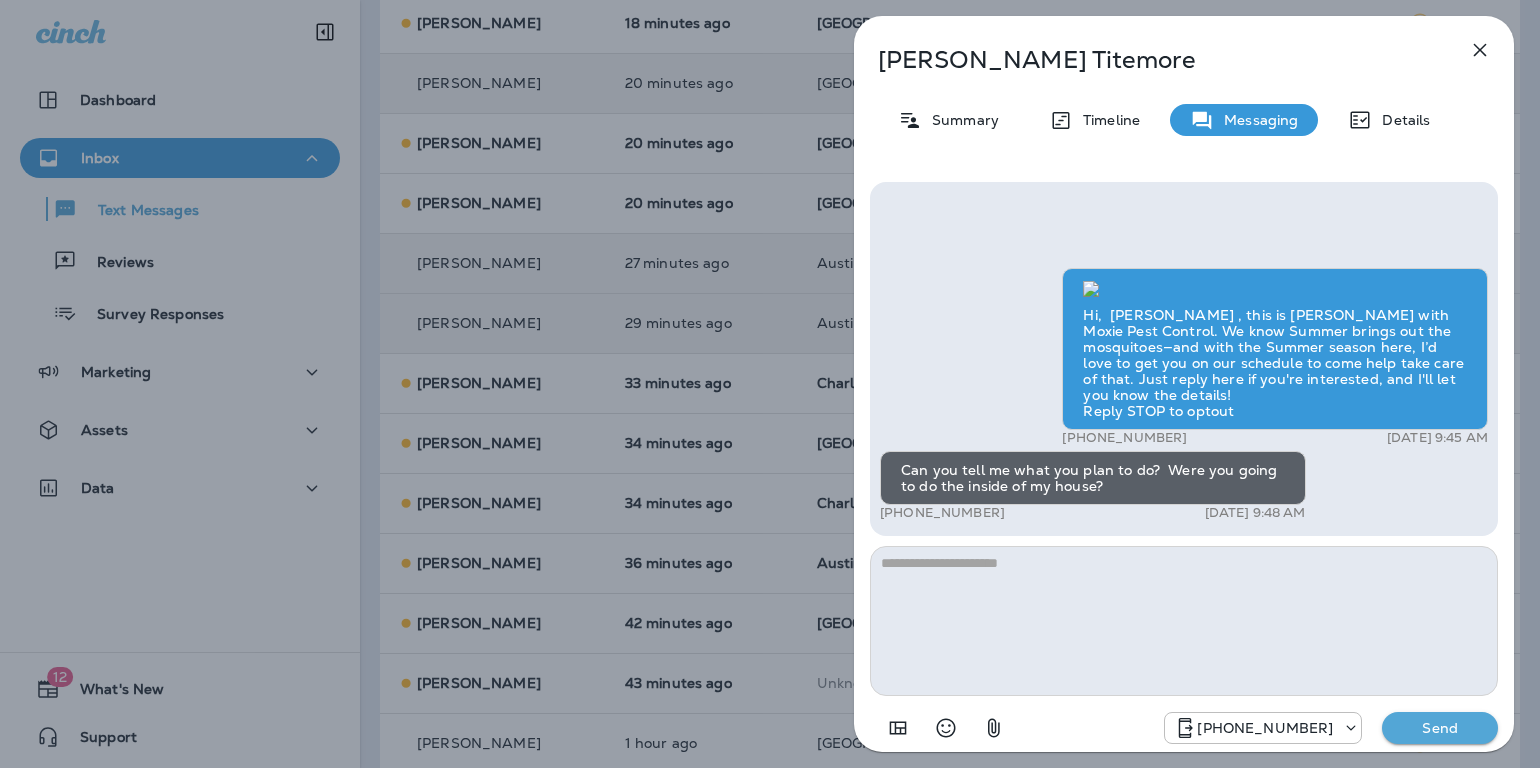 scroll, scrollTop: 0, scrollLeft: 0, axis: both 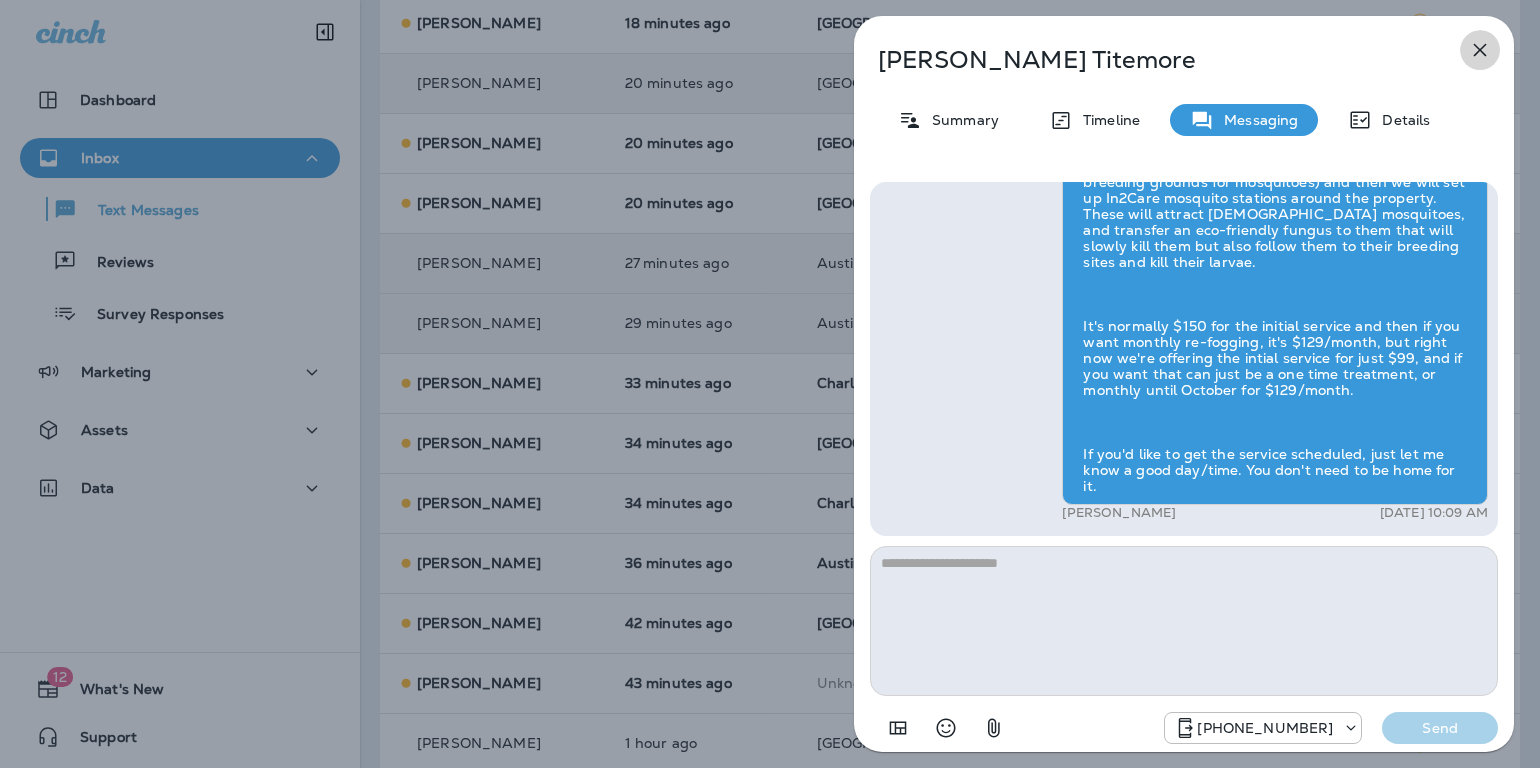 click 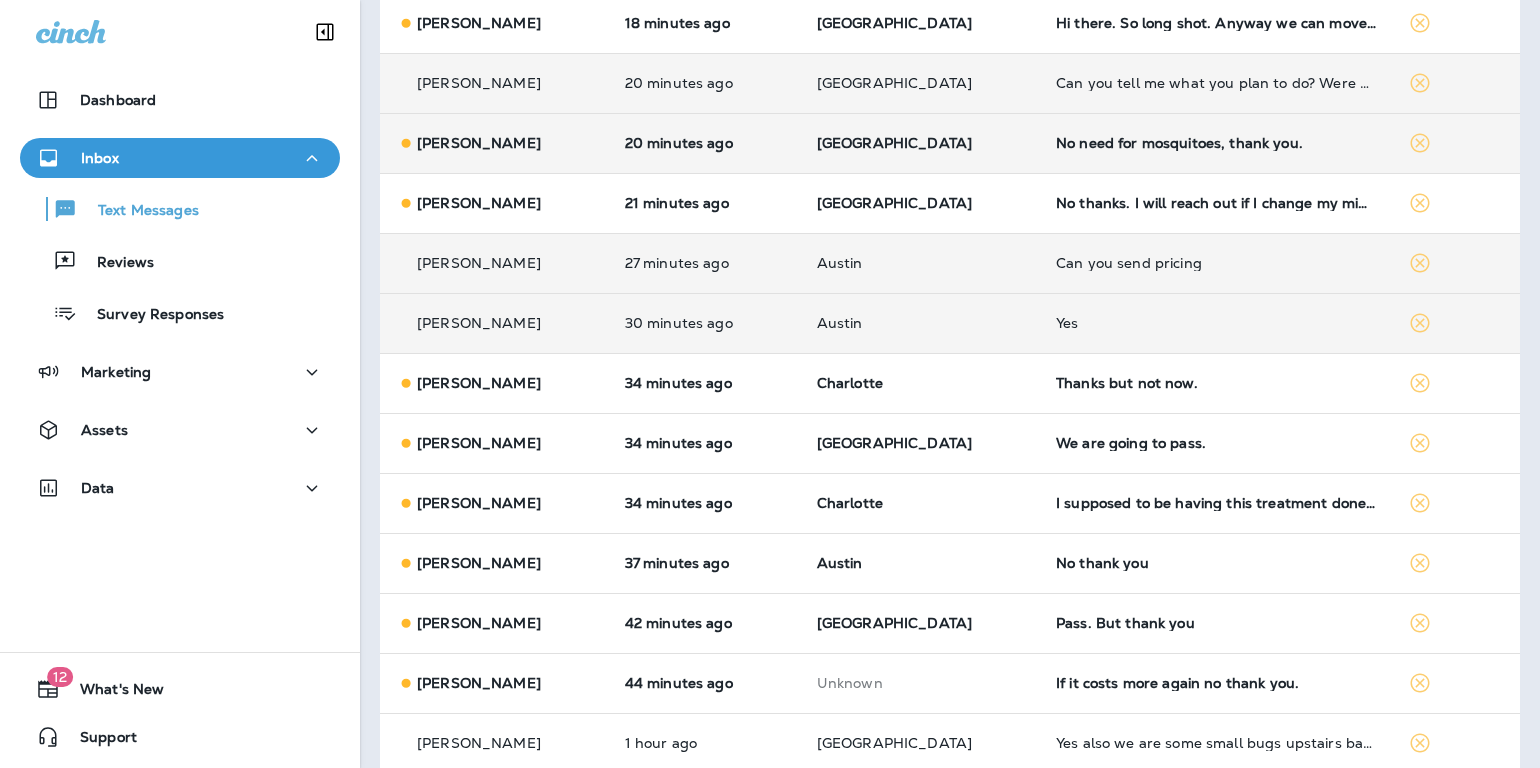 click on "No need for mosquitoes, thank you." at bounding box center (1216, 143) 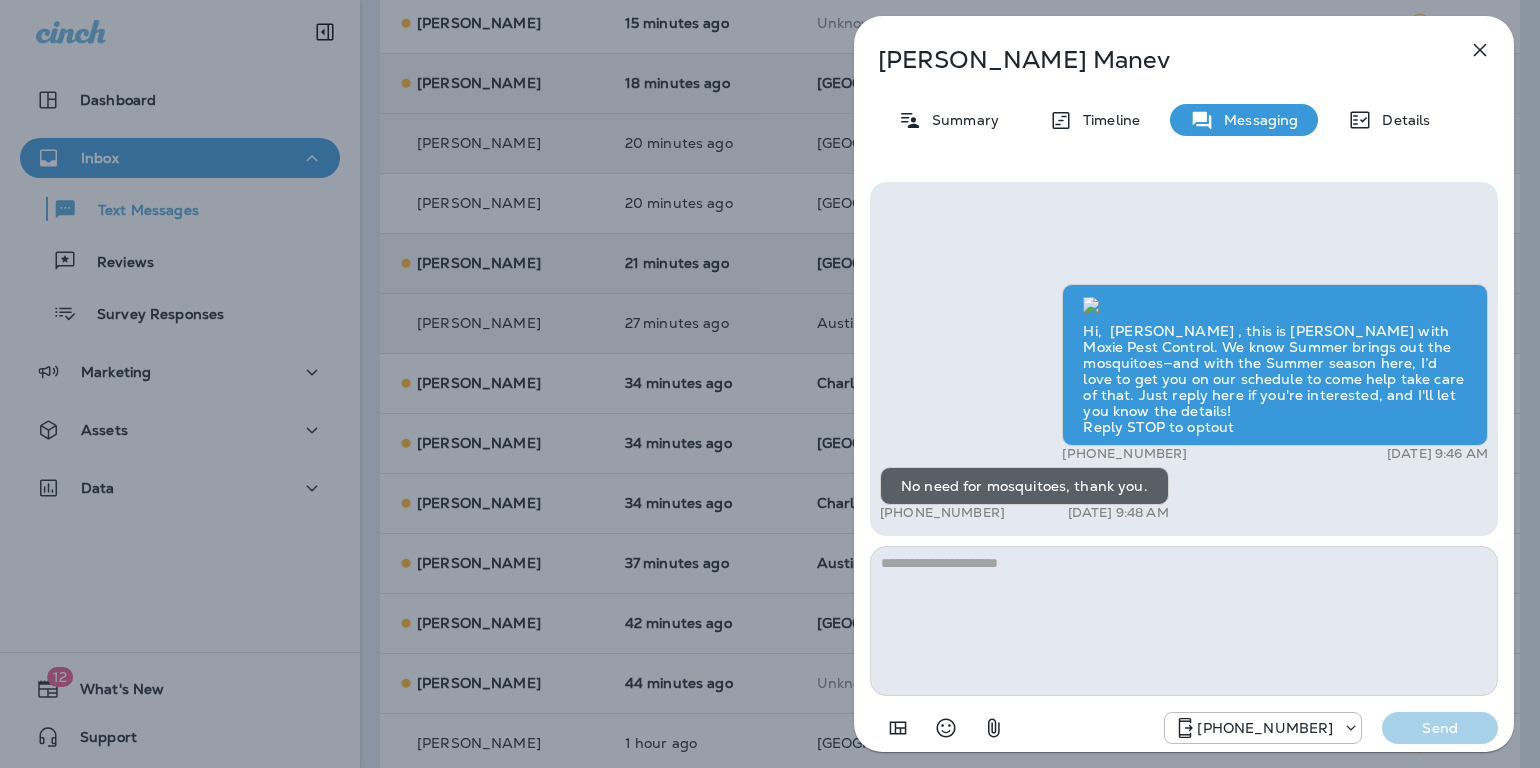 click 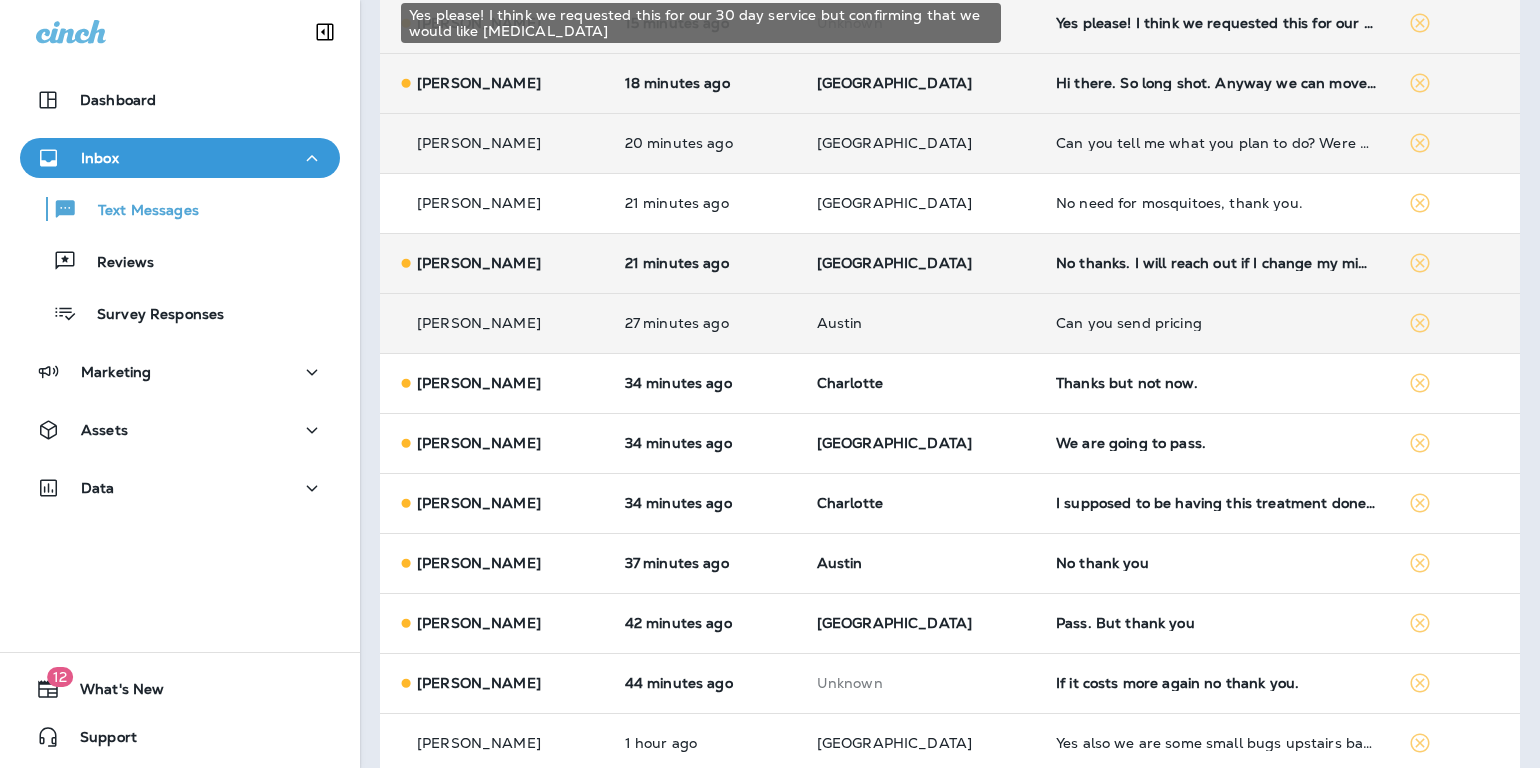 click on "Yes please! I think we requested this for our 30 day service but confirming that we would like [MEDICAL_DATA]" at bounding box center (1216, 23) 